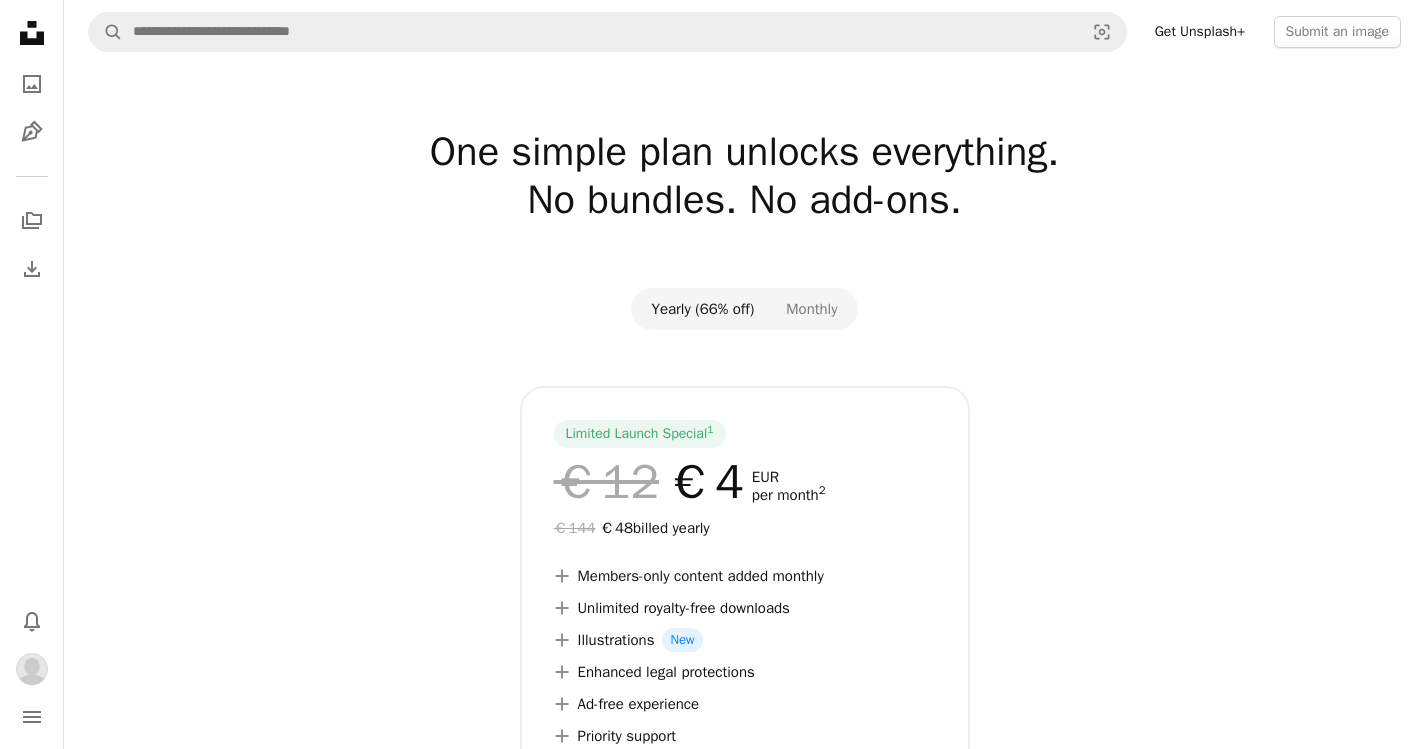 scroll, scrollTop: 0, scrollLeft: 0, axis: both 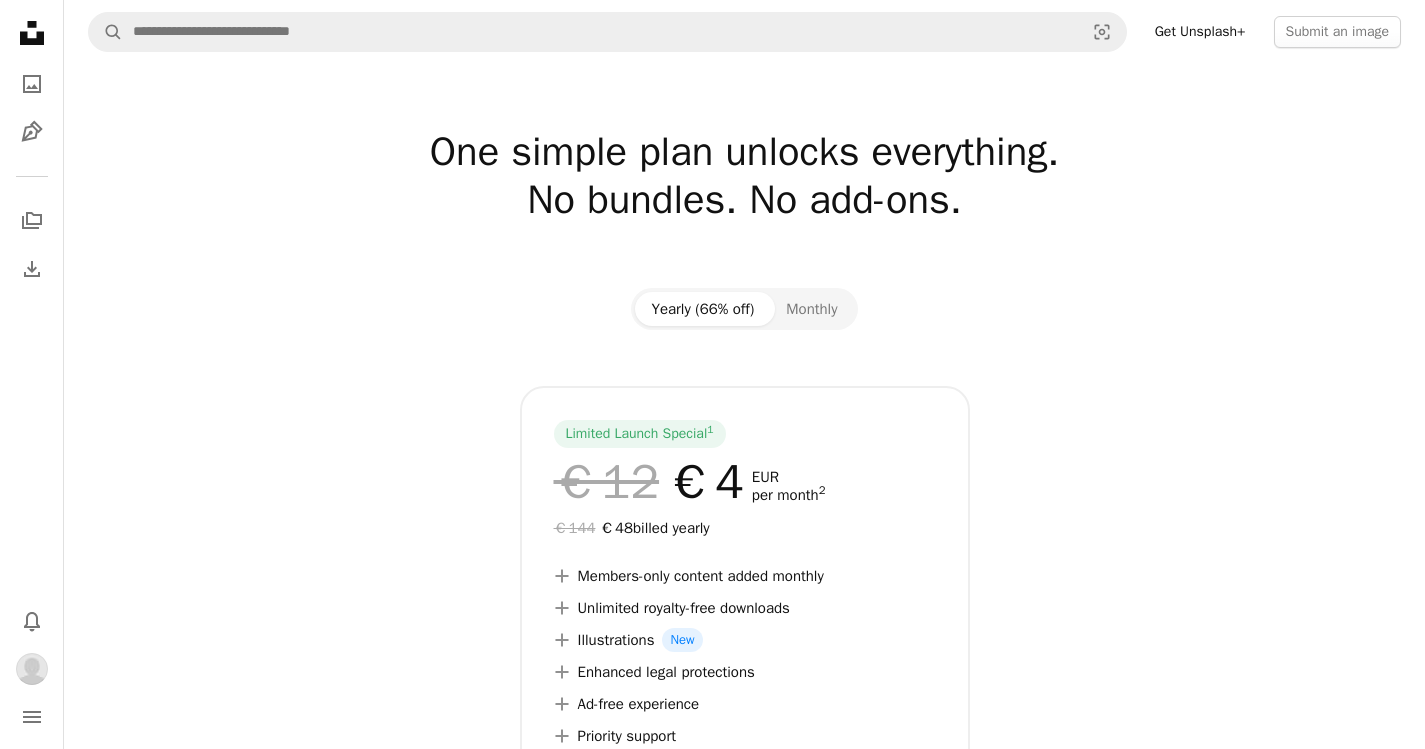 click 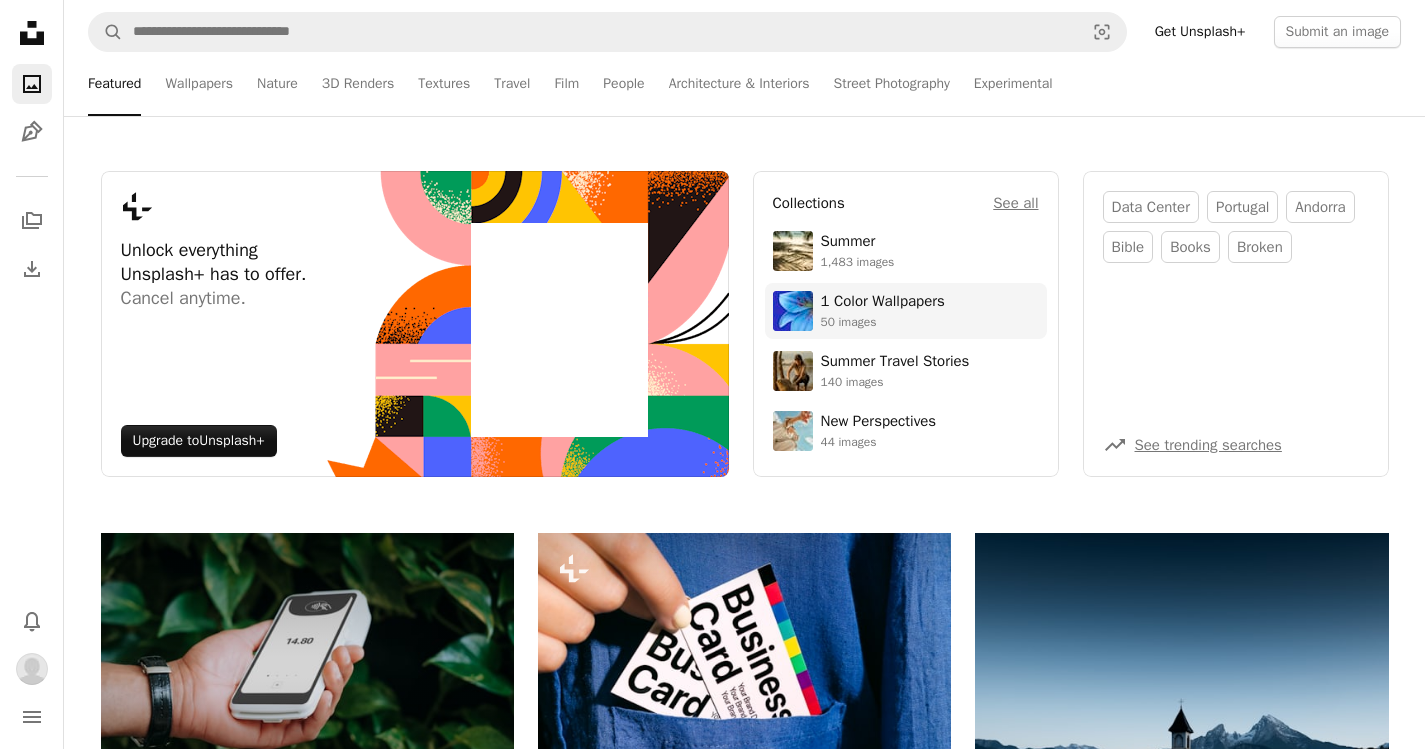 scroll, scrollTop: 0, scrollLeft: 0, axis: both 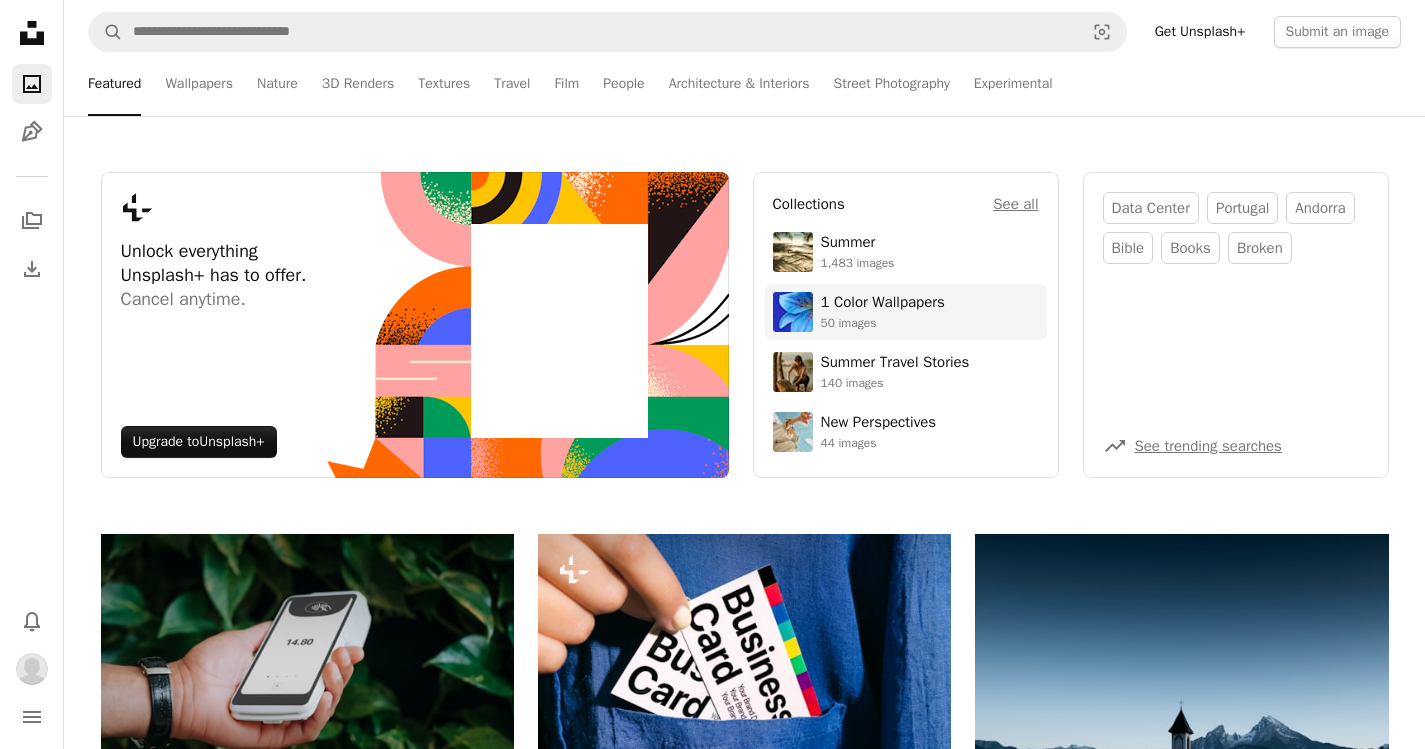 click on "1 Color Wallpapers 50 images" at bounding box center [906, 312] 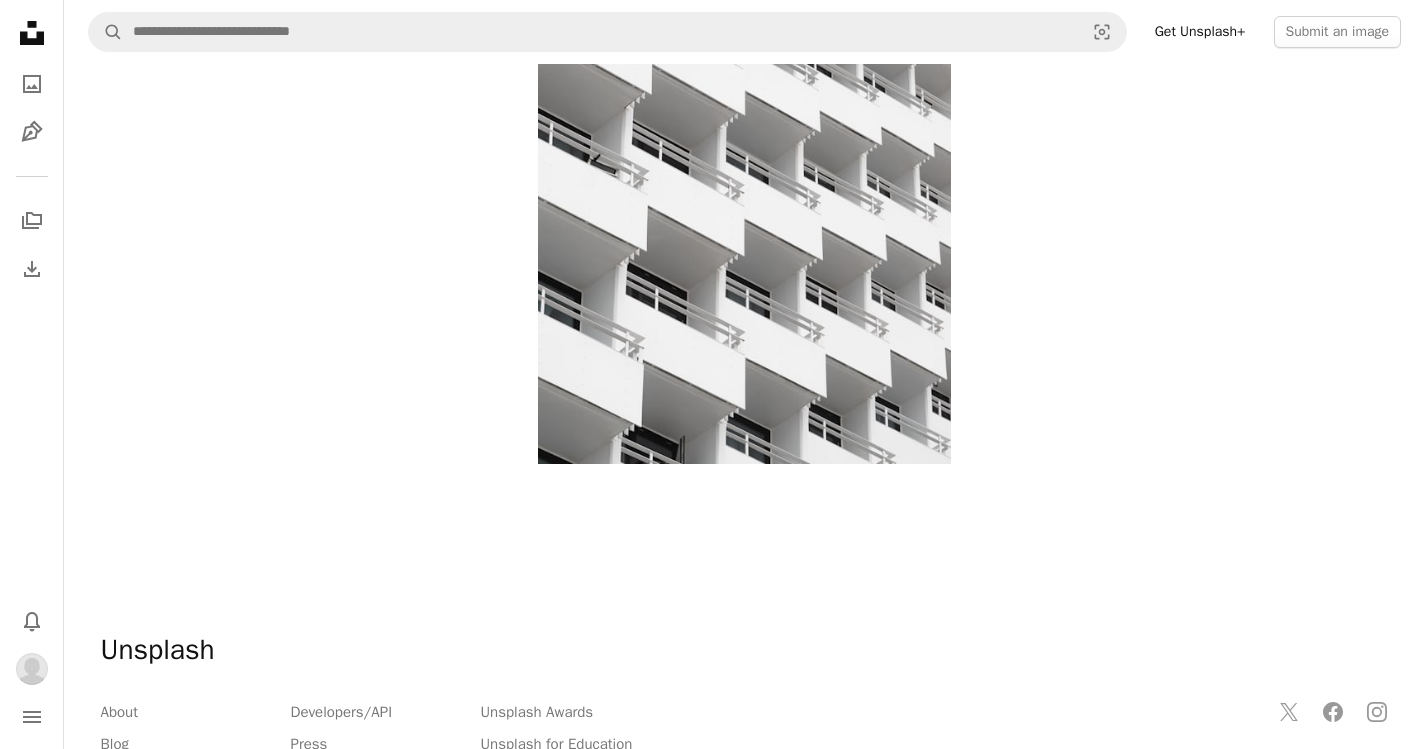 scroll, scrollTop: 7826, scrollLeft: 0, axis: vertical 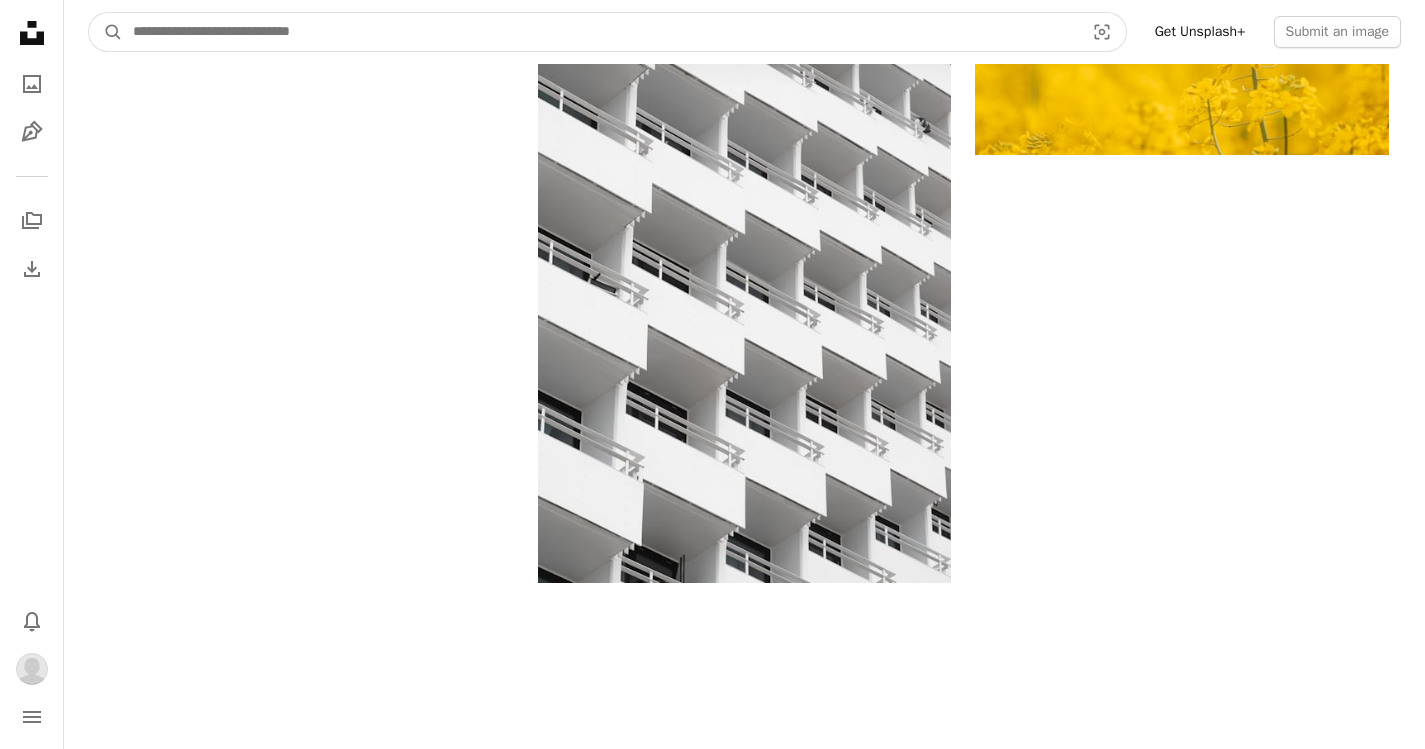 click at bounding box center [600, 32] 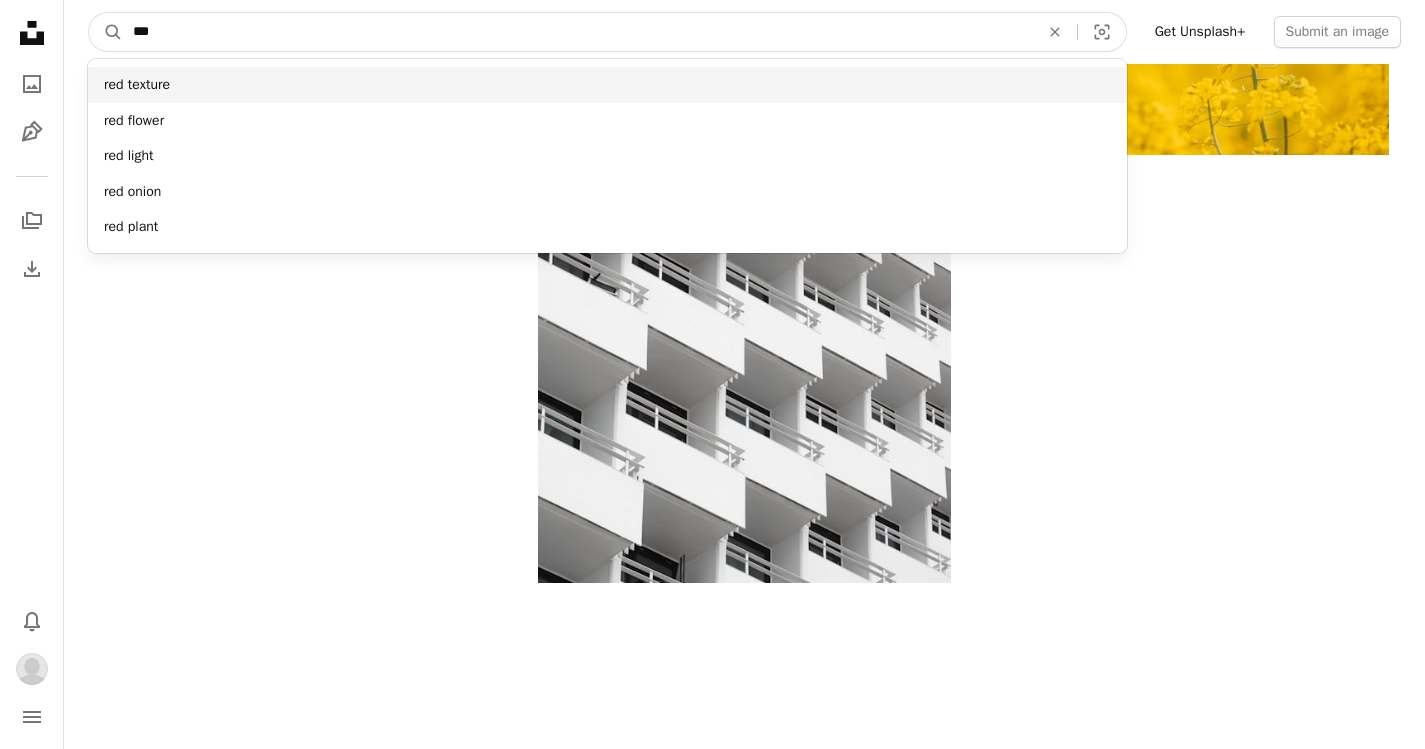 type on "***" 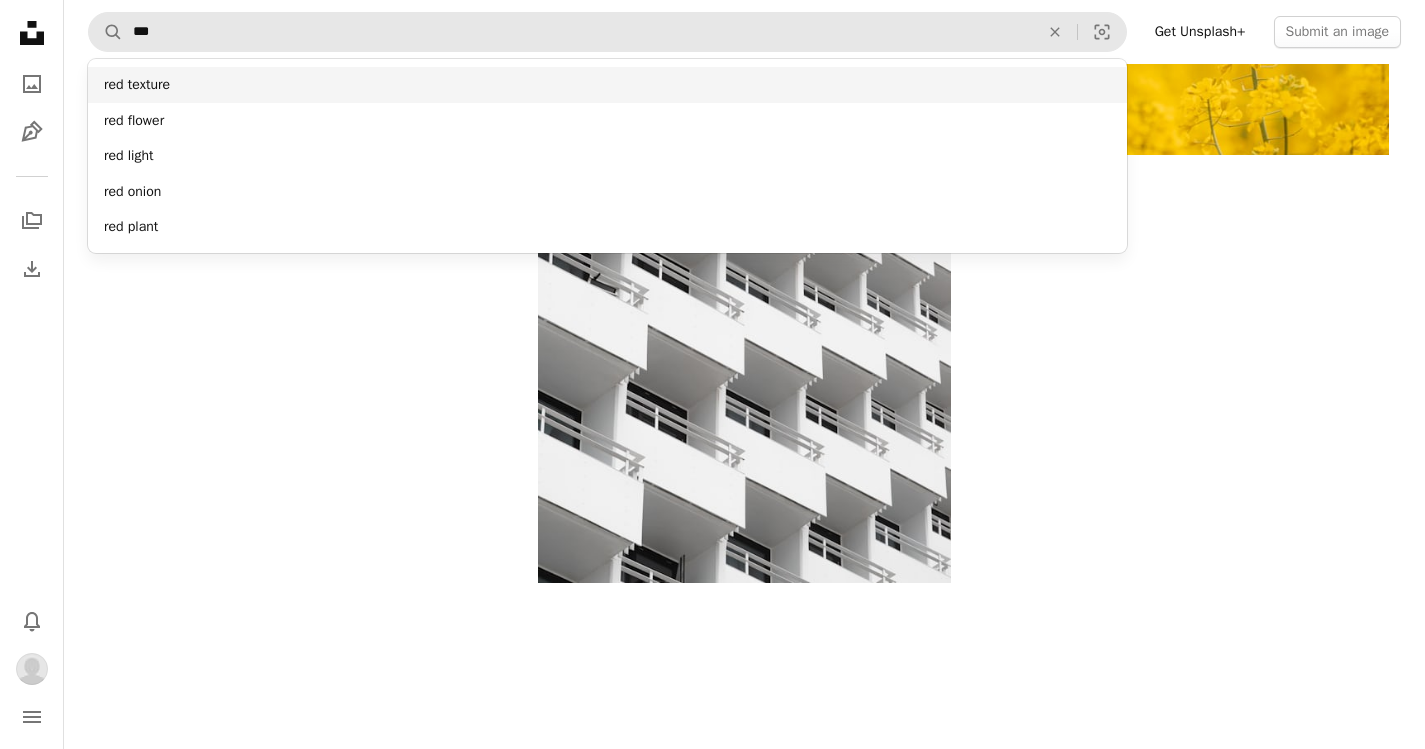 click on "red texture" at bounding box center (607, 85) 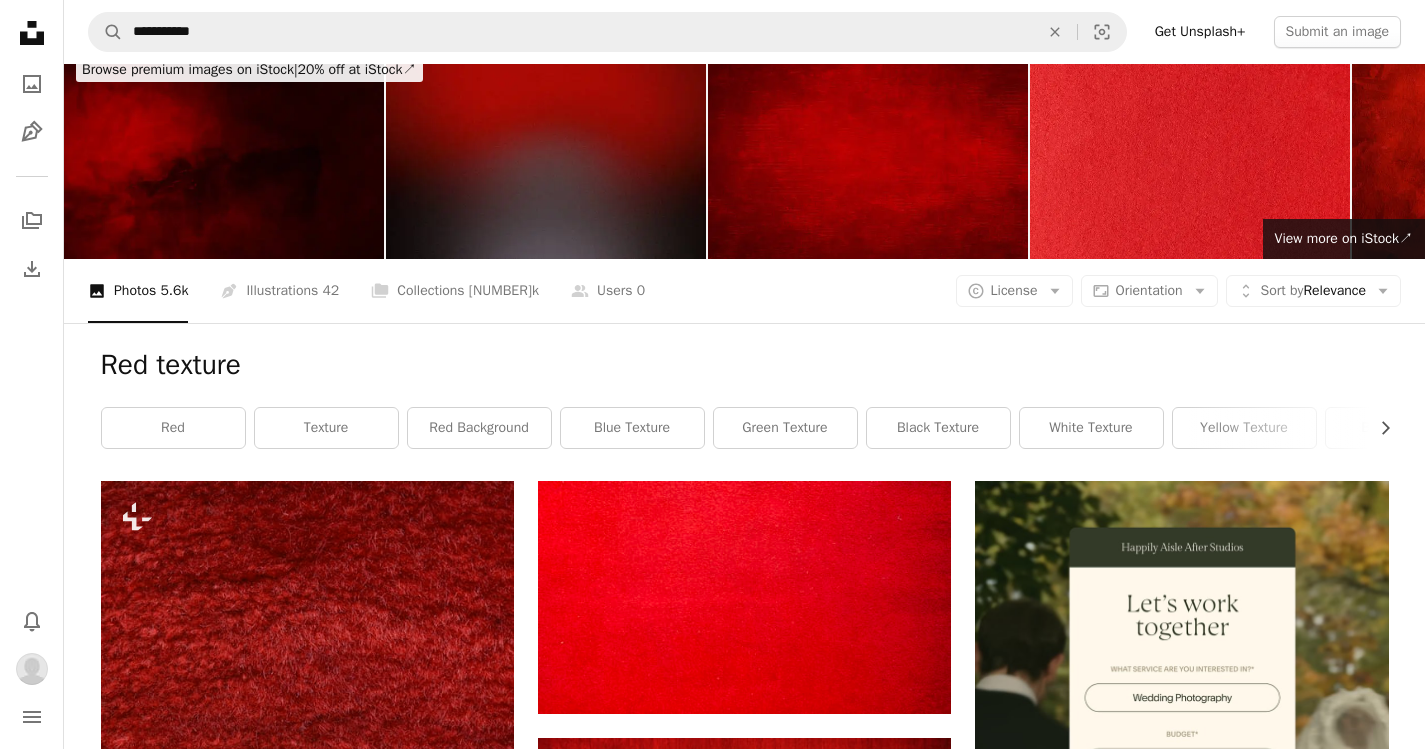 scroll, scrollTop: 0, scrollLeft: 0, axis: both 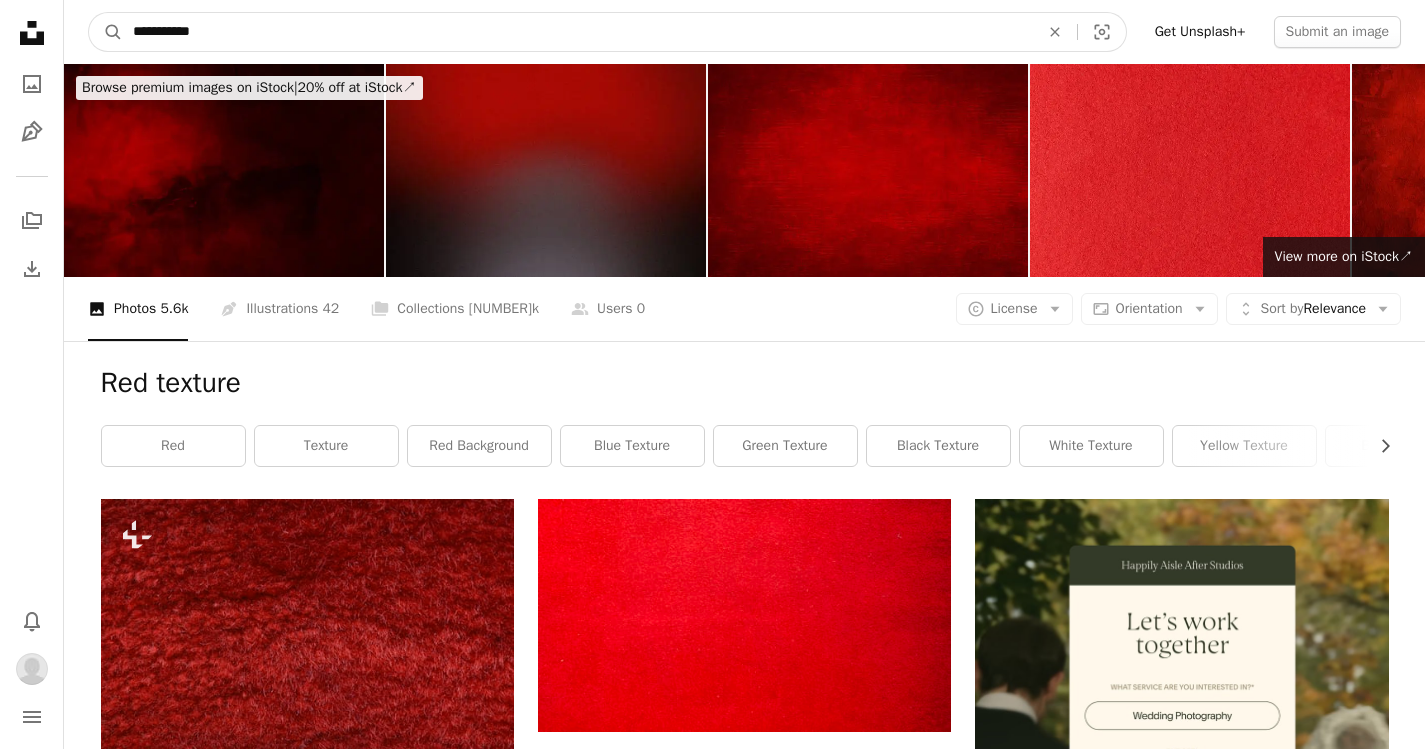 click on "**********" at bounding box center (578, 32) 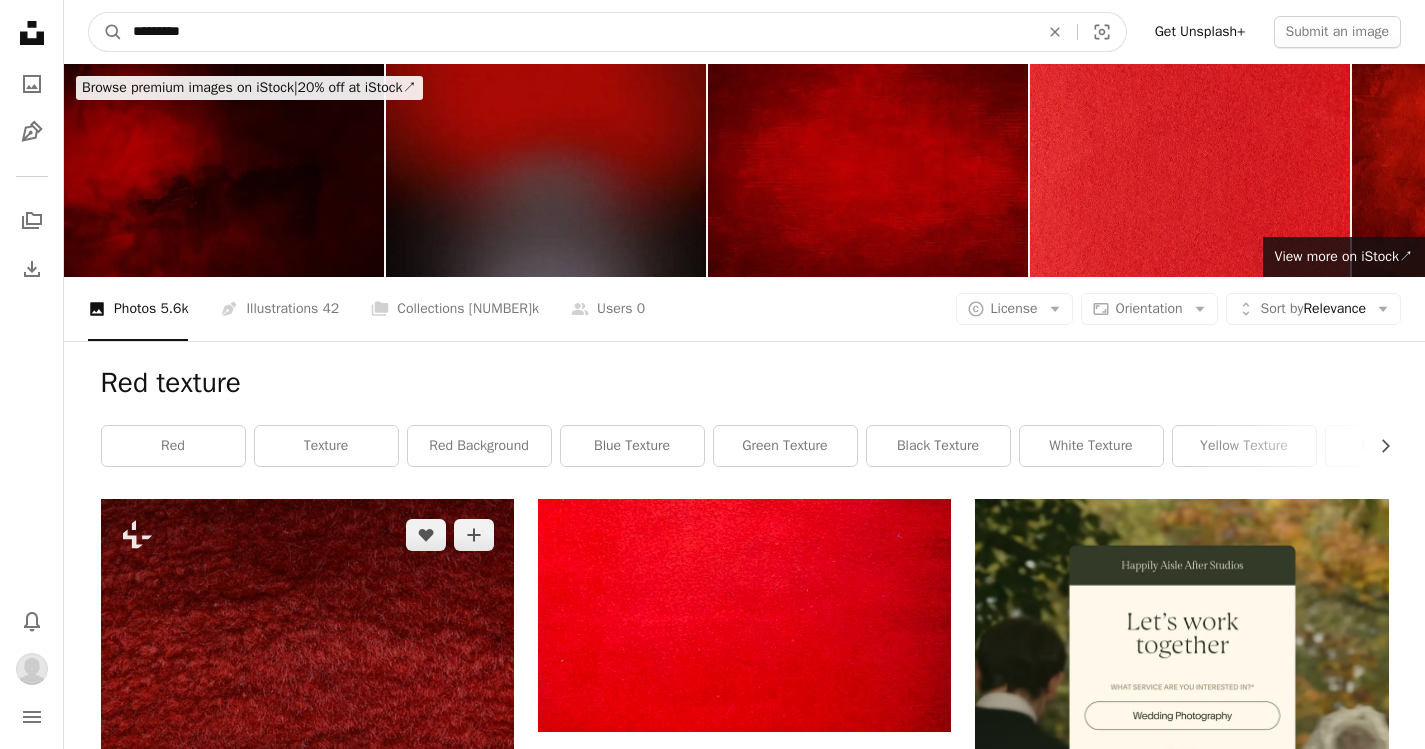 type on "*********" 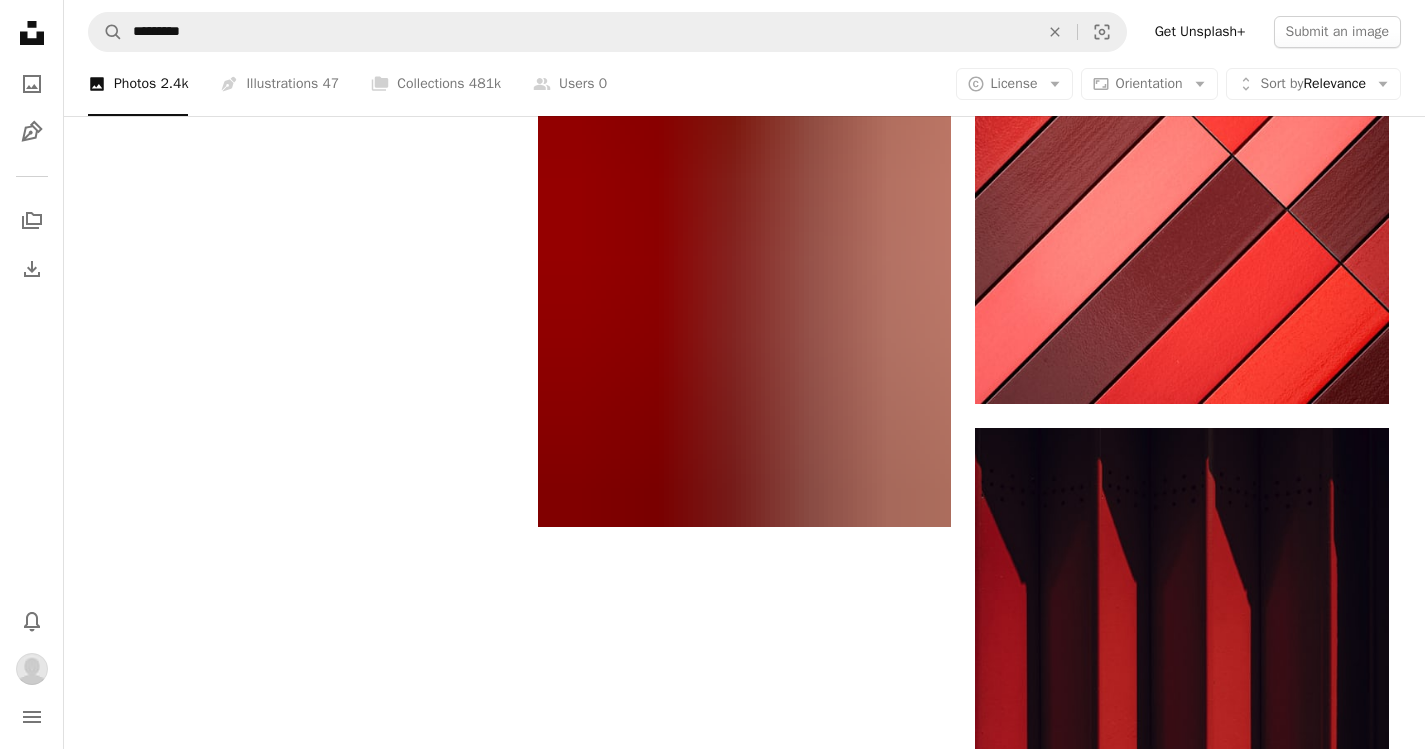 scroll, scrollTop: 3517, scrollLeft: 0, axis: vertical 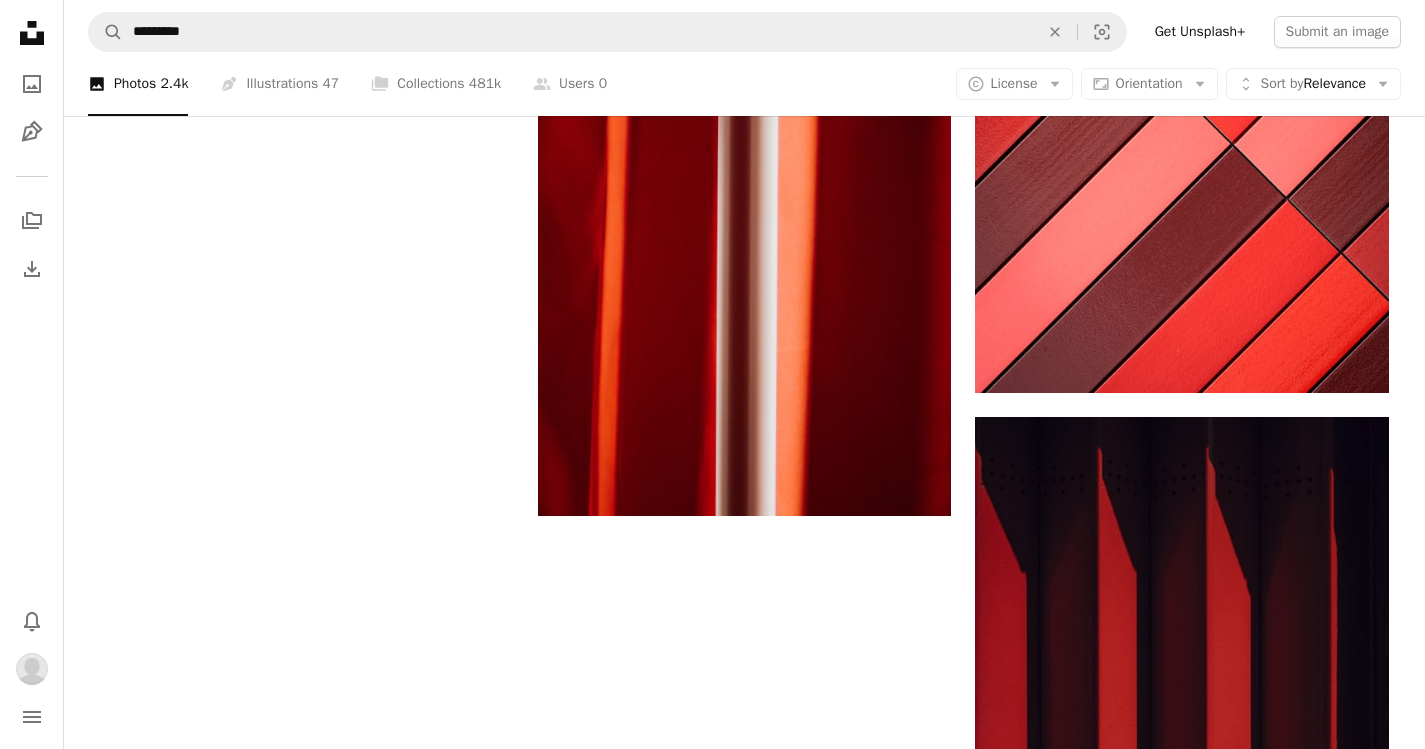 click on "Load more" at bounding box center (745, 1117) 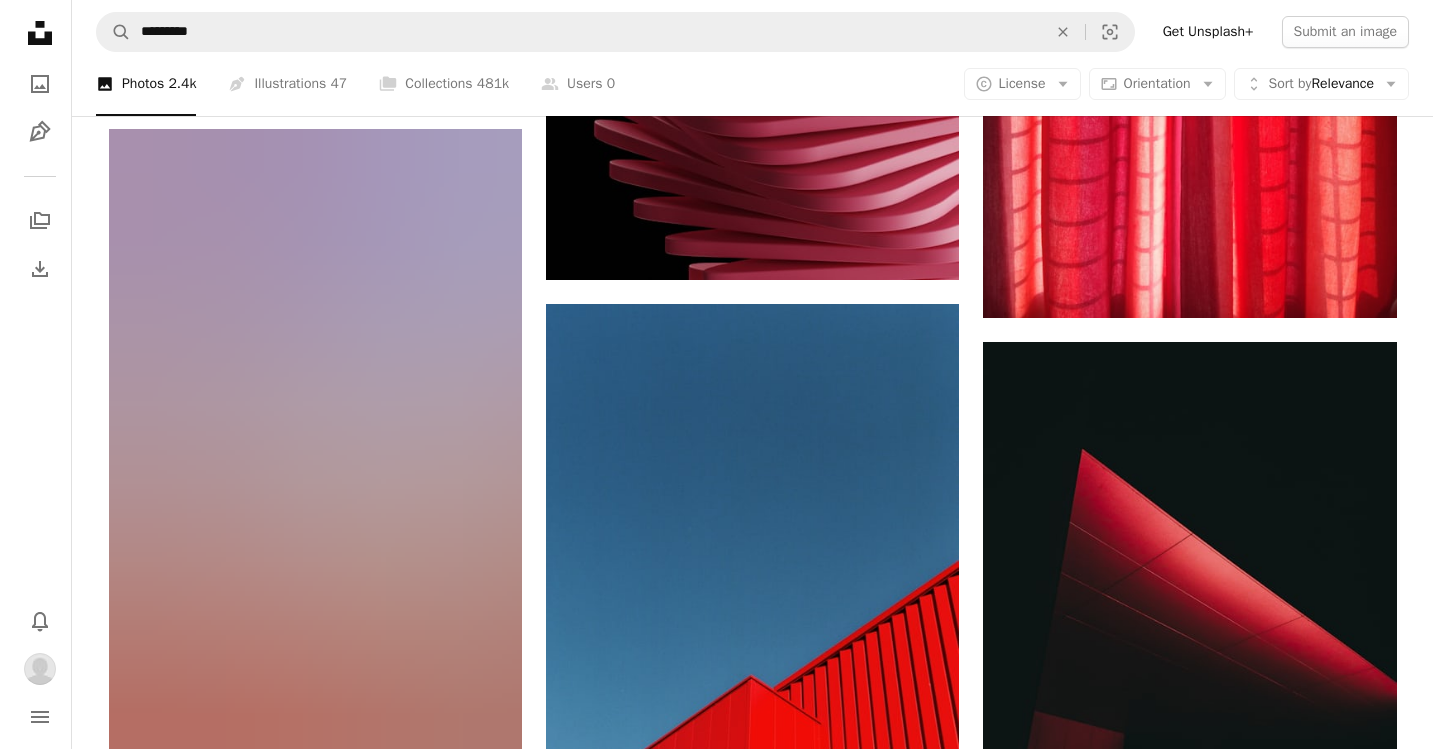 scroll, scrollTop: 5517, scrollLeft: 0, axis: vertical 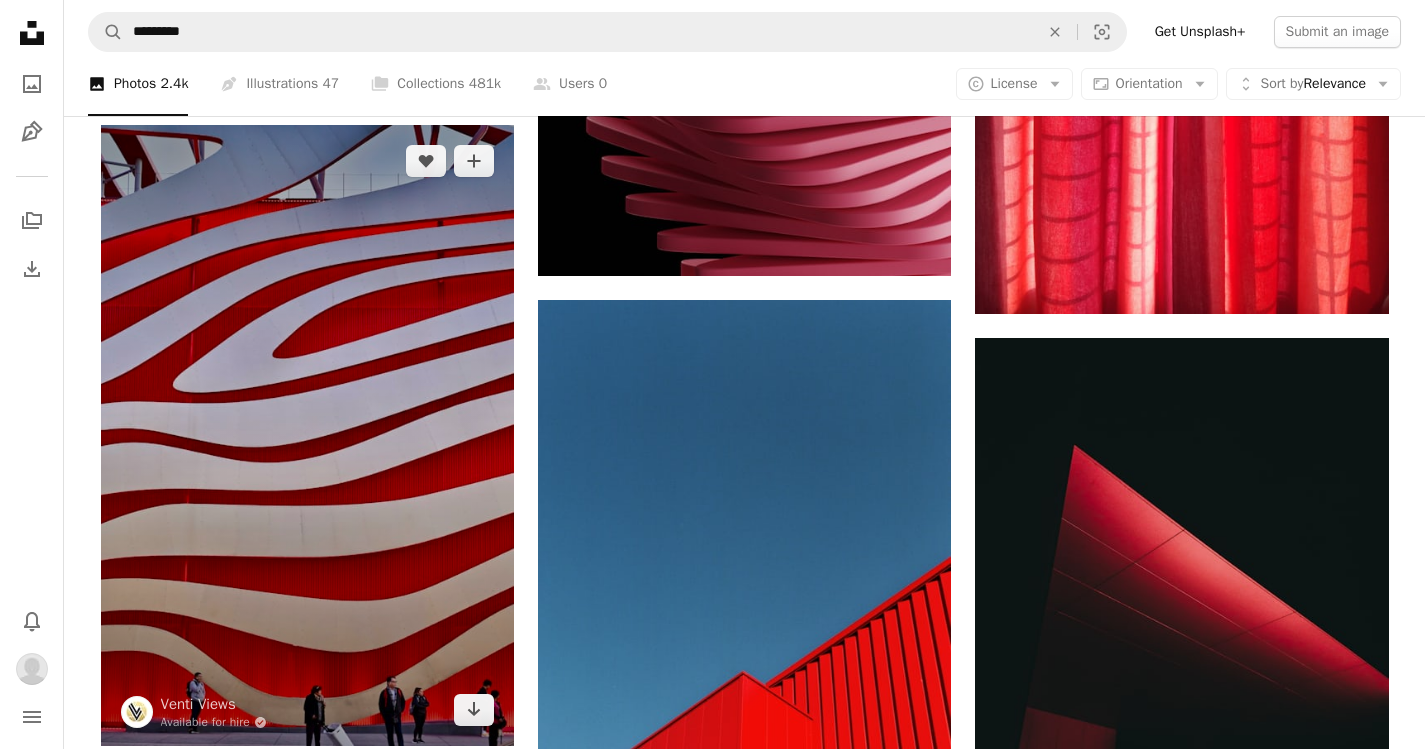 click at bounding box center [307, 435] 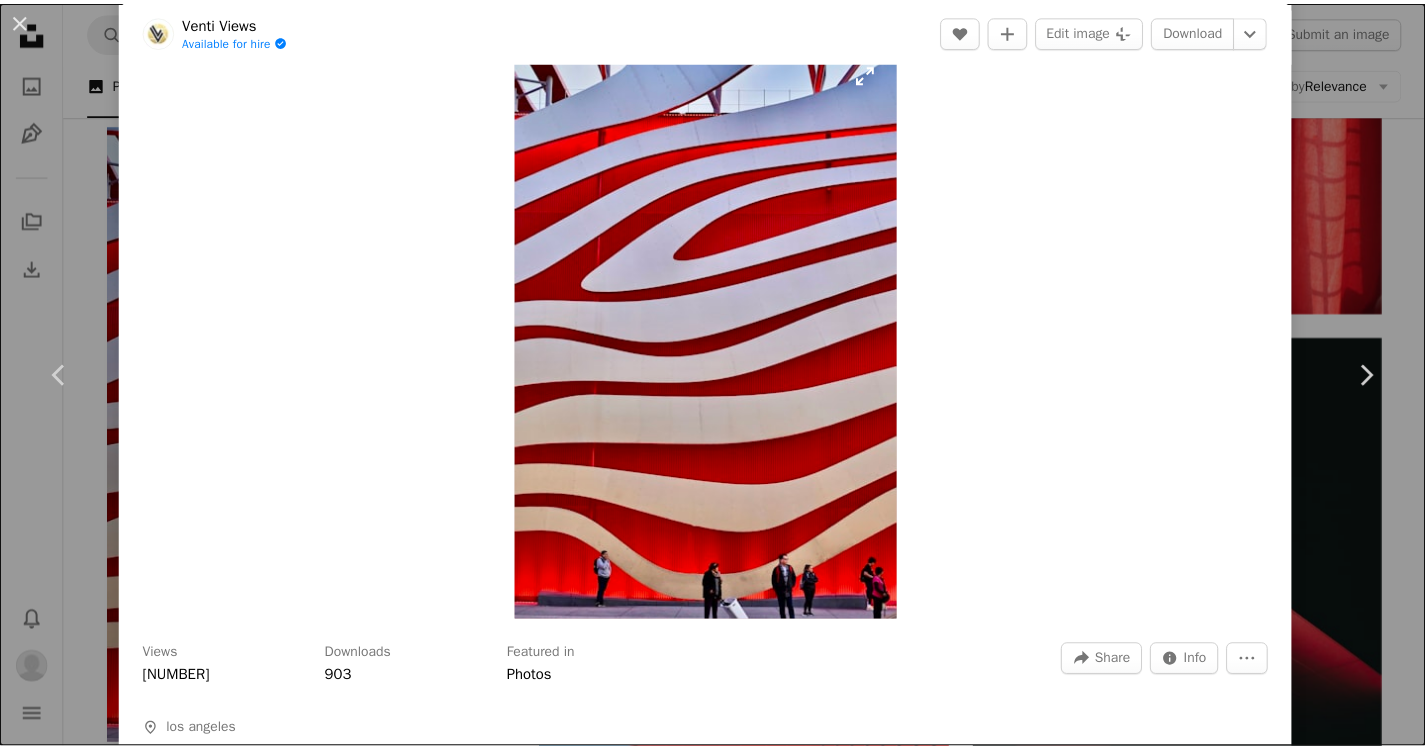 scroll, scrollTop: 0, scrollLeft: 0, axis: both 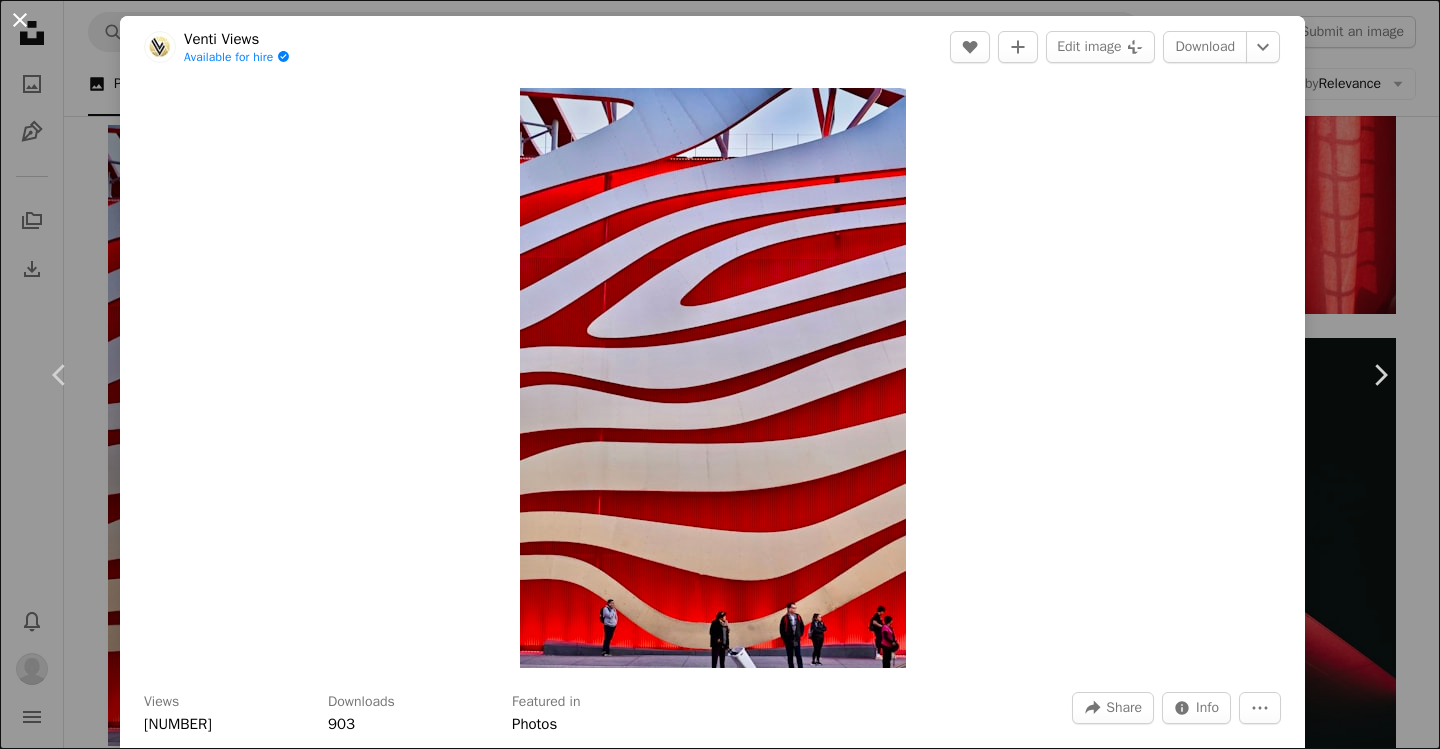 click on "An X shape" at bounding box center (20, 20) 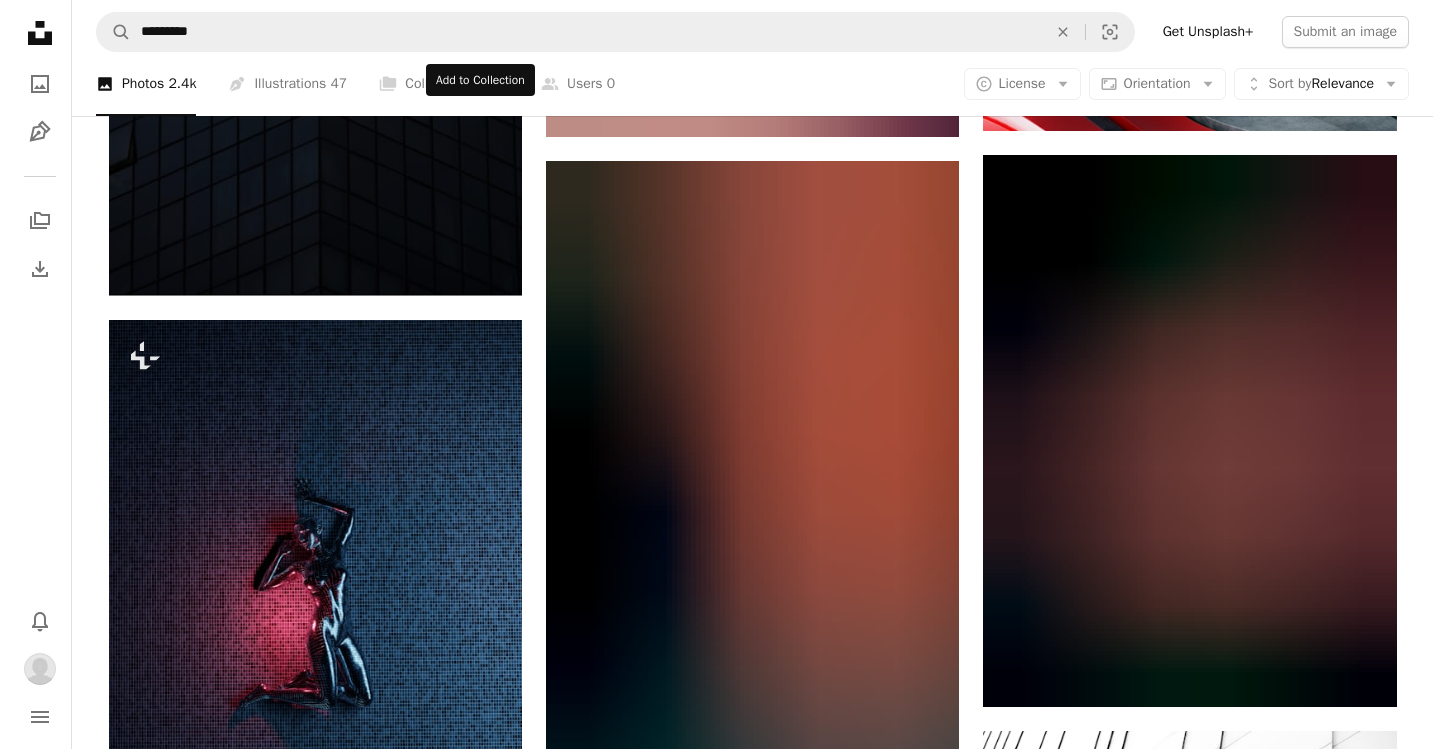 scroll, scrollTop: 18317, scrollLeft: 0, axis: vertical 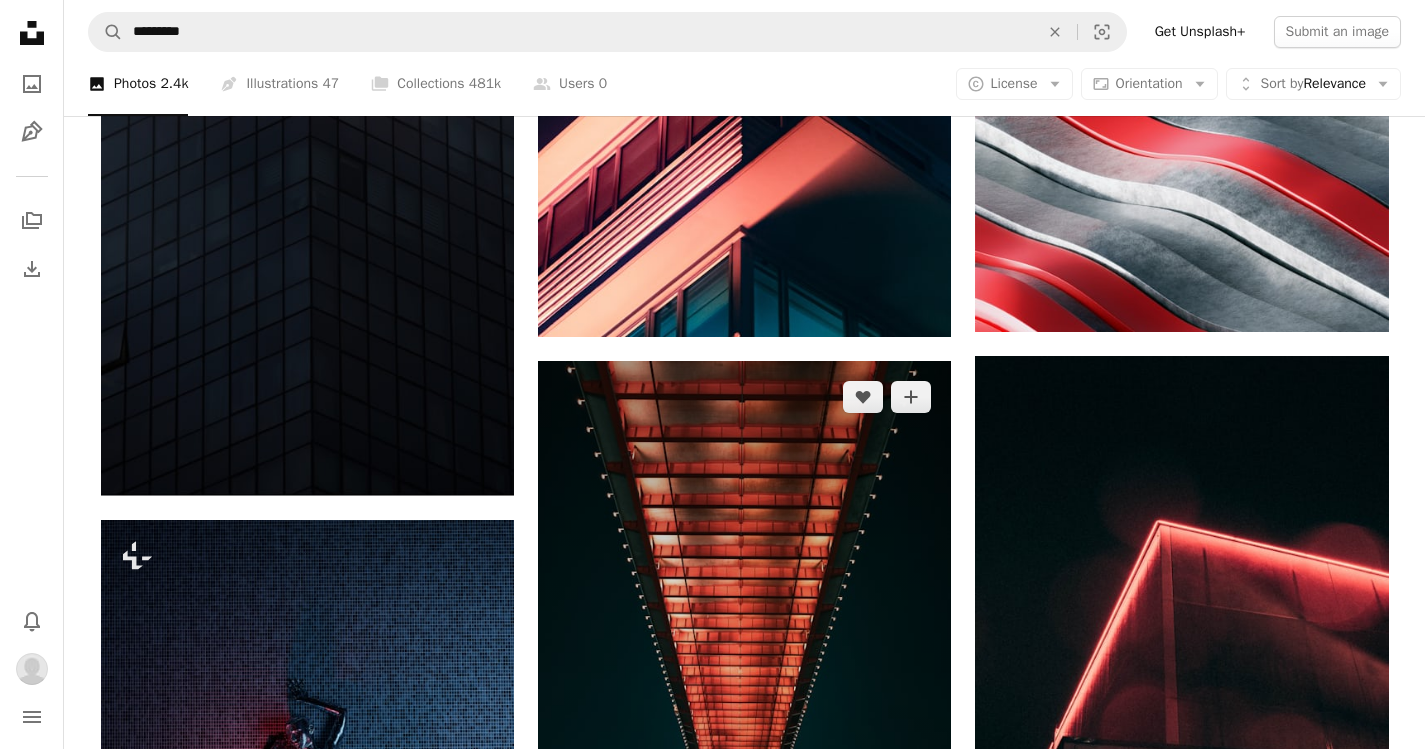 click at bounding box center [744, 670] 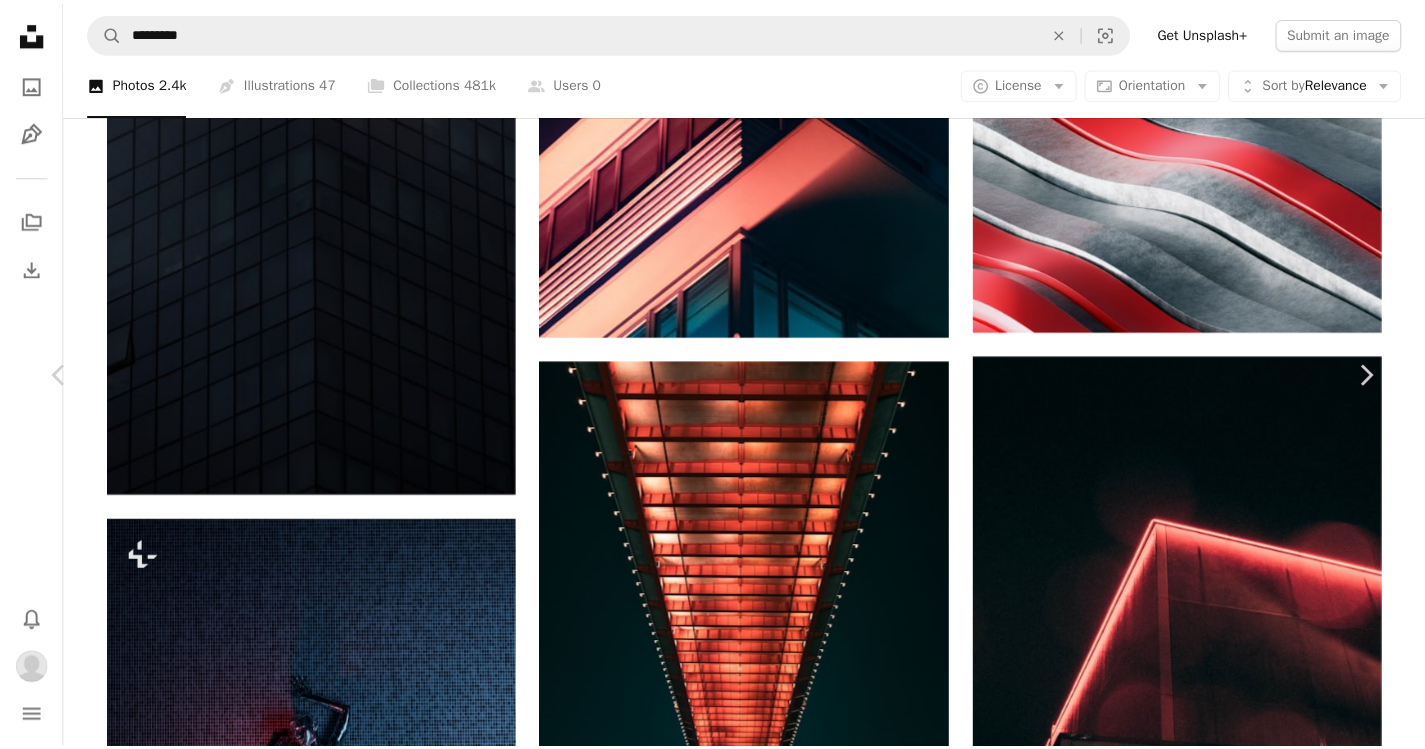 scroll, scrollTop: 0, scrollLeft: 0, axis: both 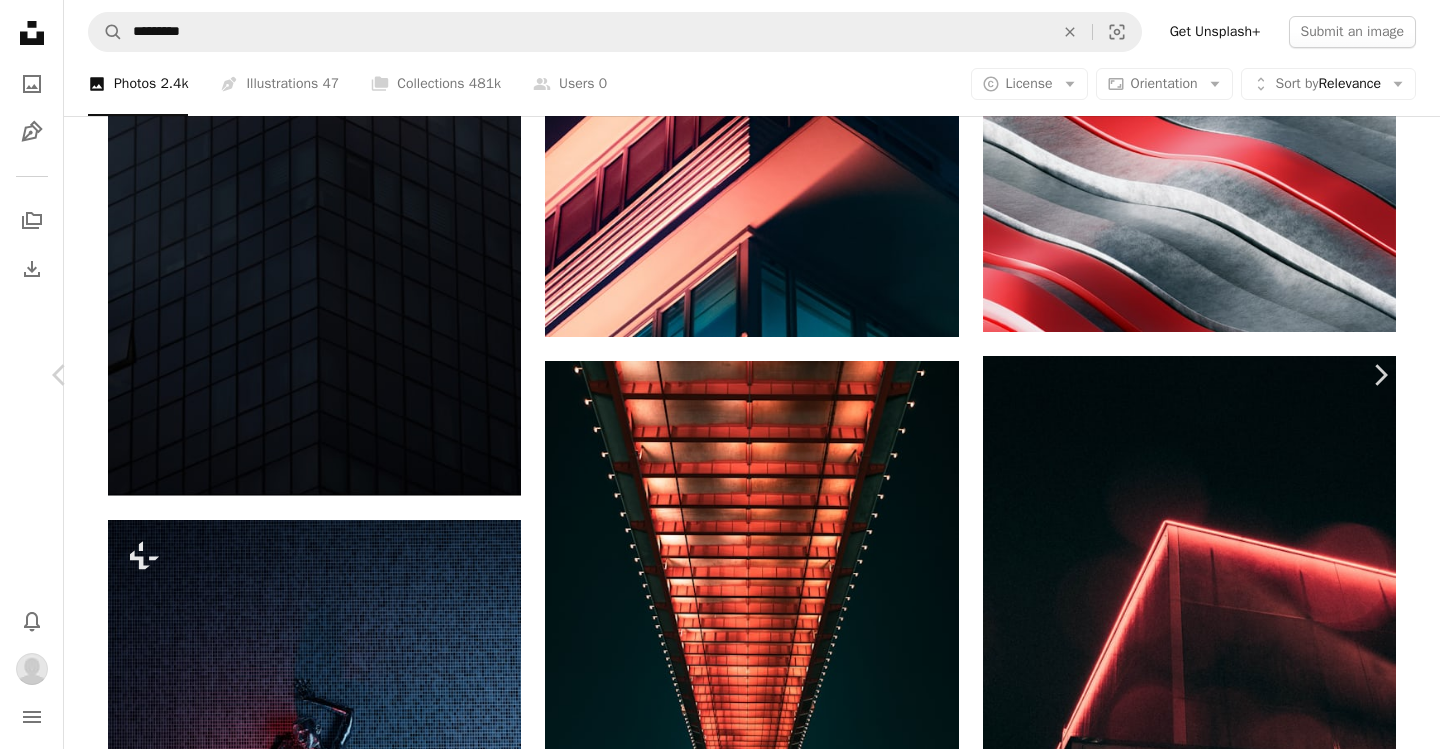 click on "An X shape" at bounding box center (20, 20) 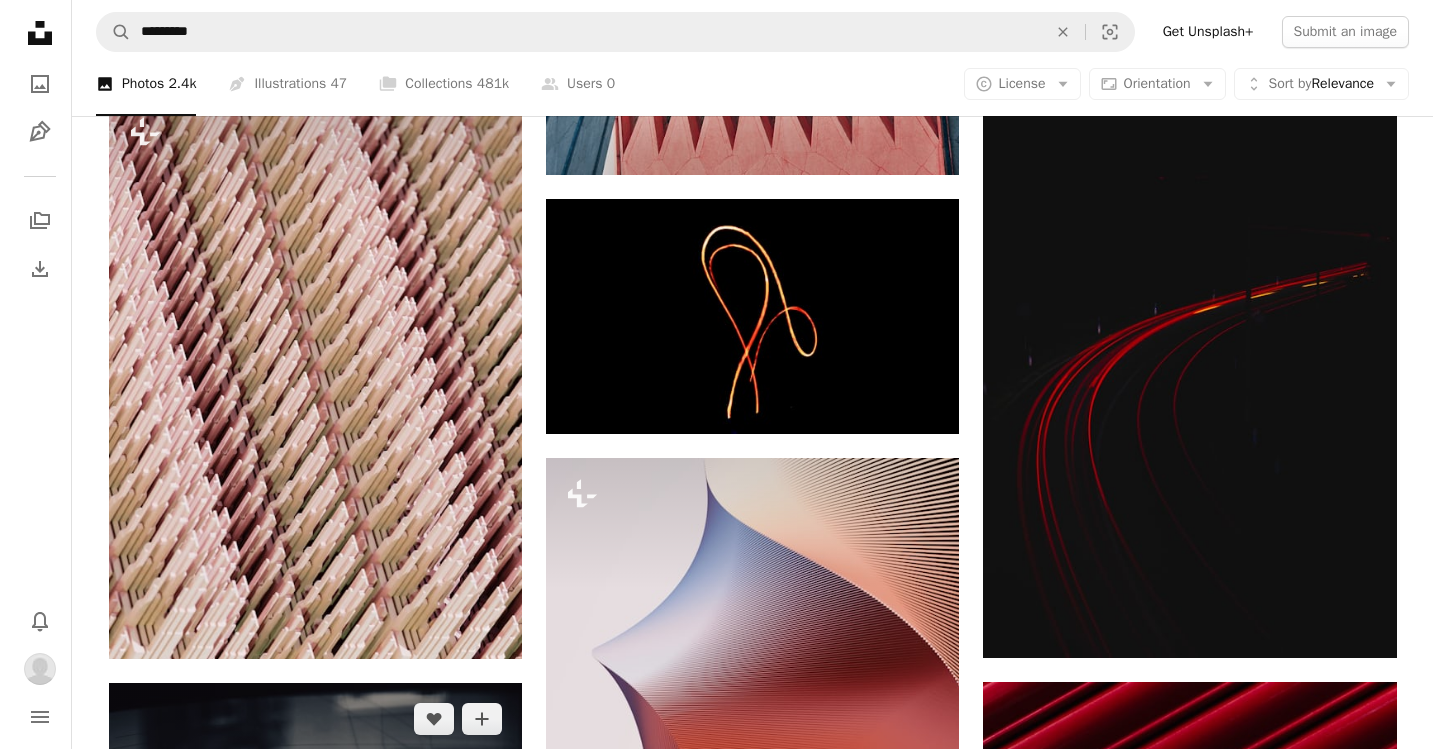 scroll, scrollTop: 24617, scrollLeft: 0, axis: vertical 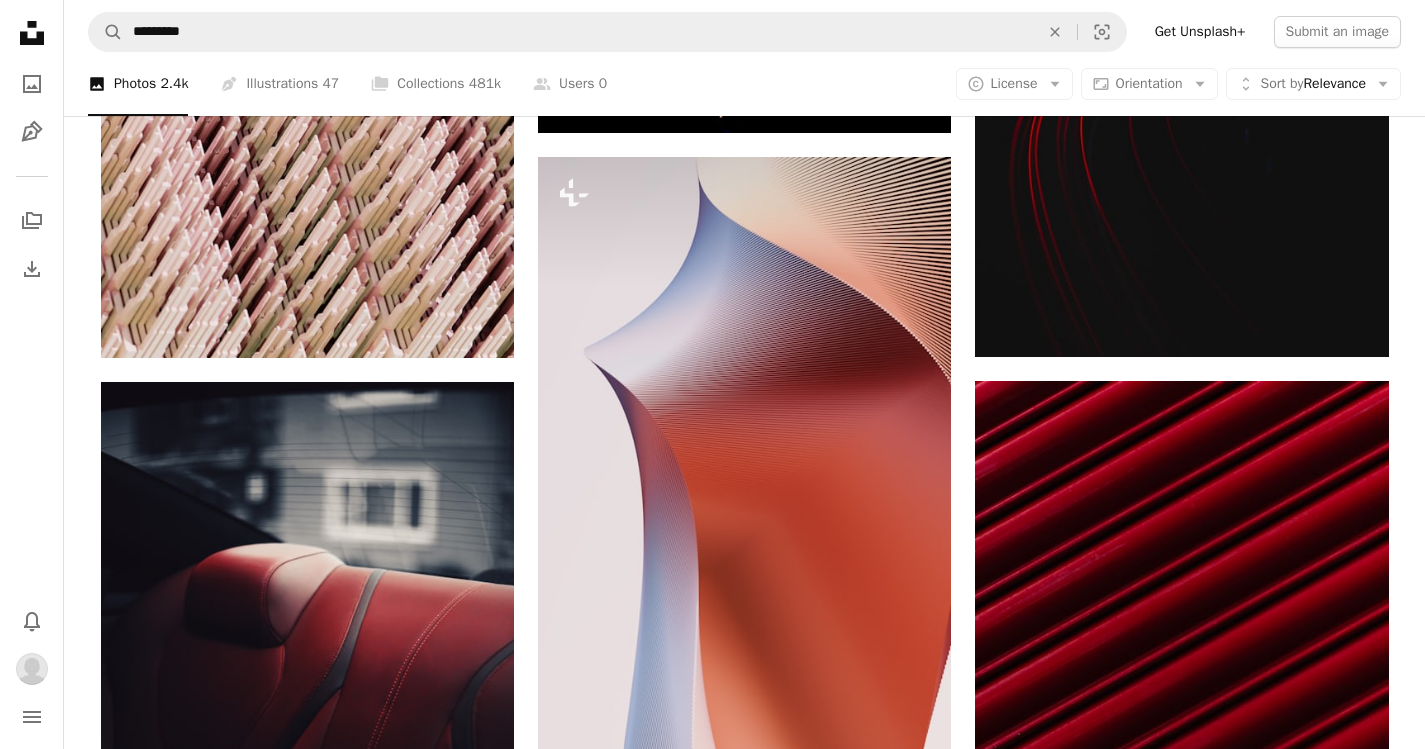 click at bounding box center (307, 1155) 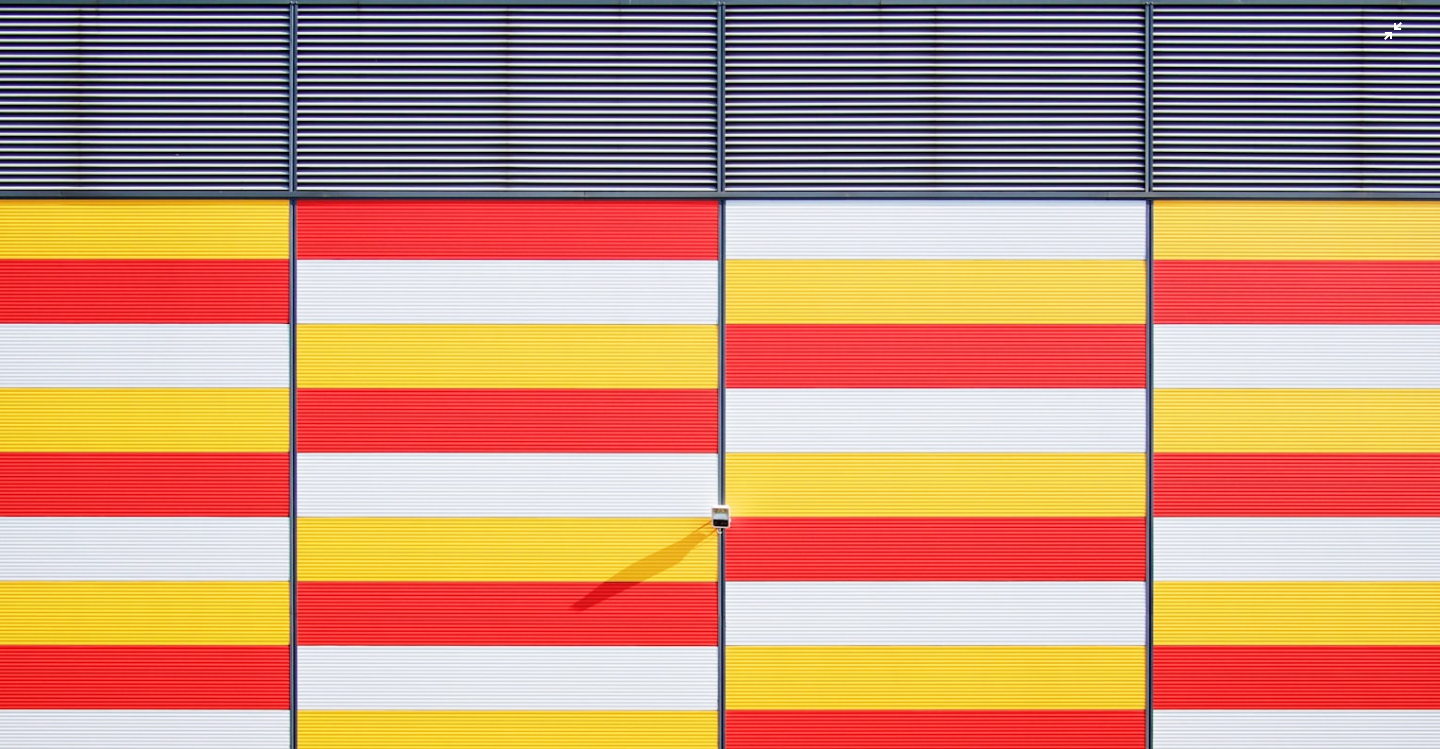 click at bounding box center [720, 450] 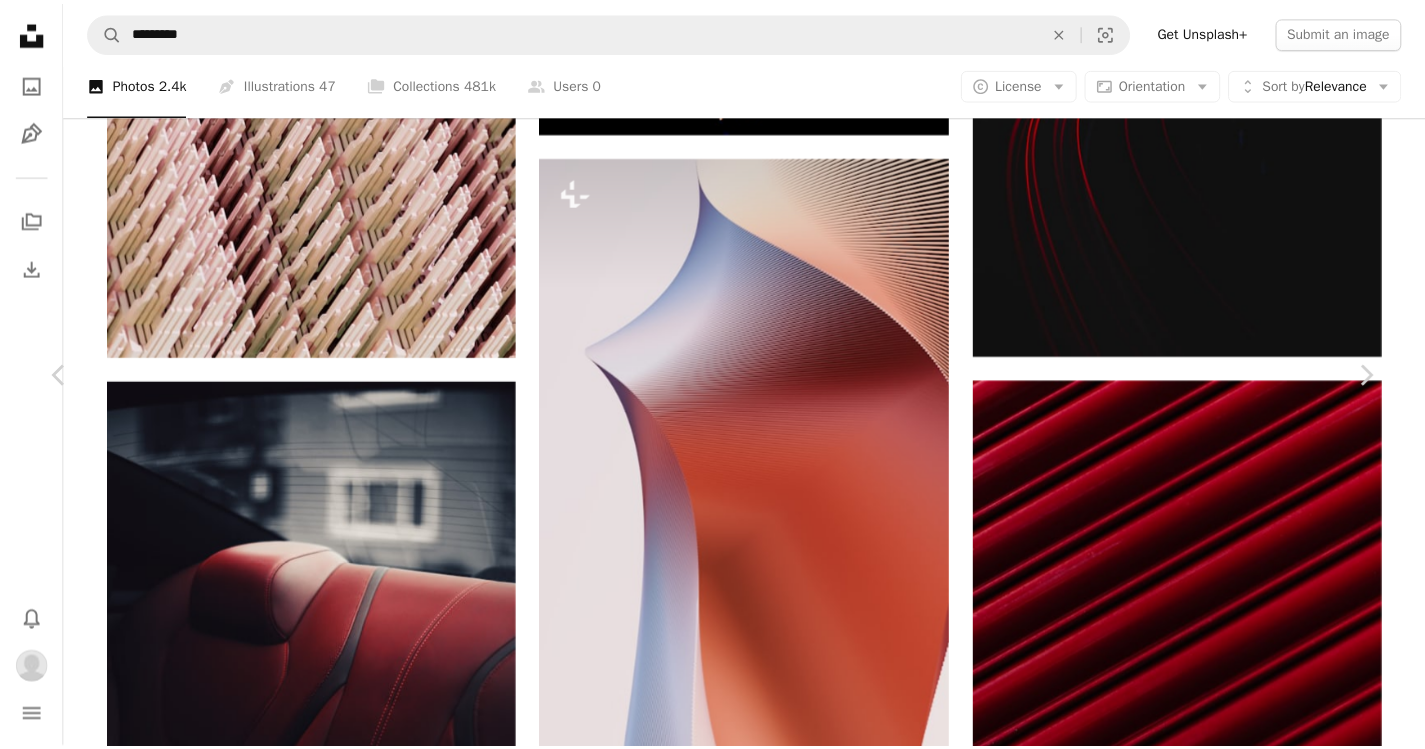 scroll, scrollTop: 3100, scrollLeft: 0, axis: vertical 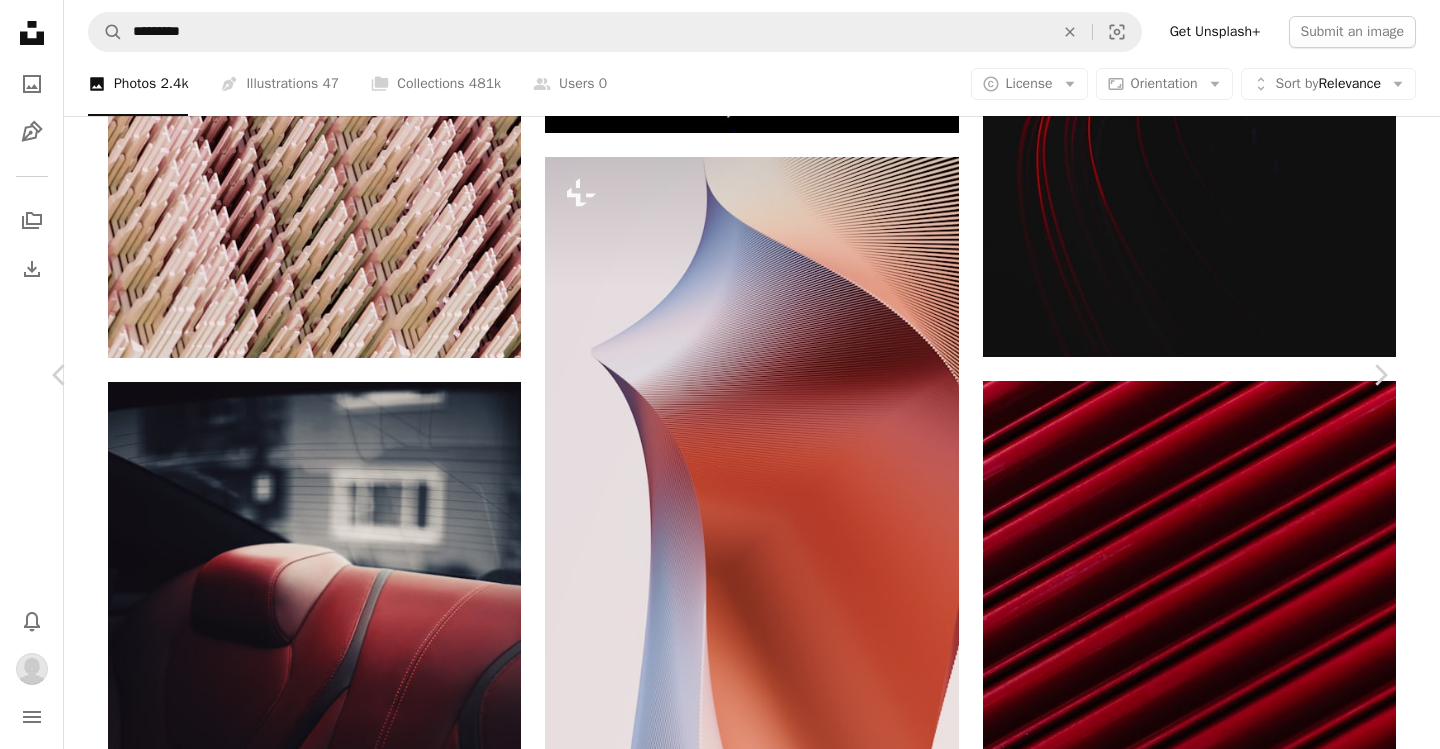 click on "An X shape" at bounding box center (20, 20) 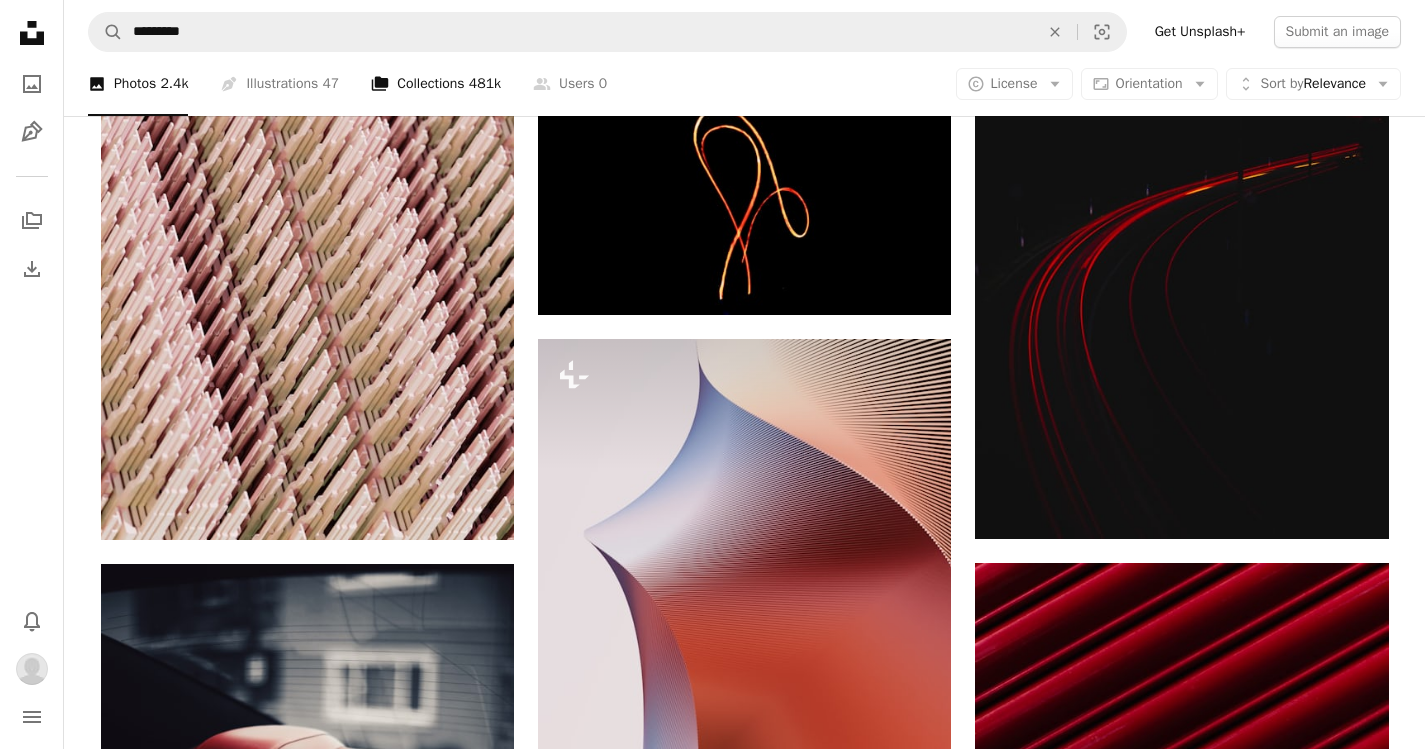 scroll, scrollTop: 24217, scrollLeft: 0, axis: vertical 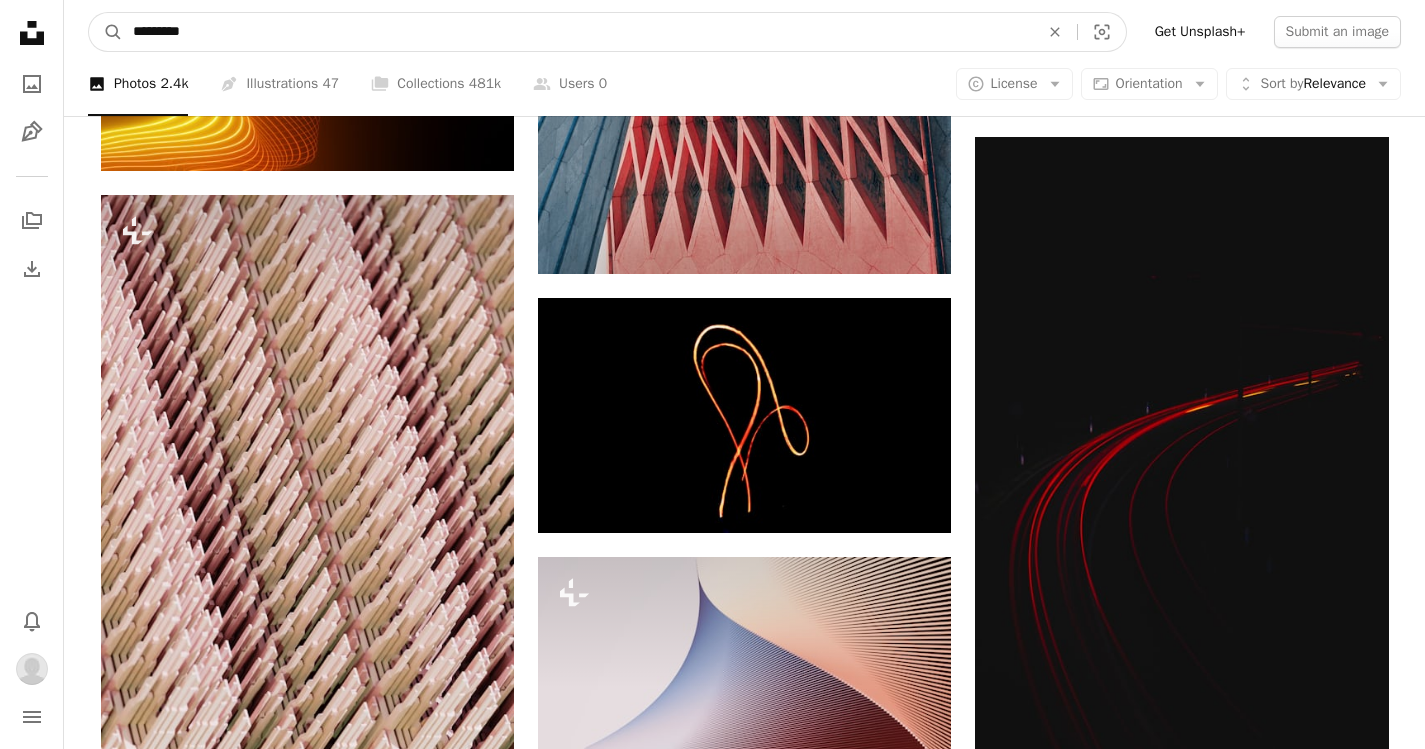 click on "*********" at bounding box center (578, 32) 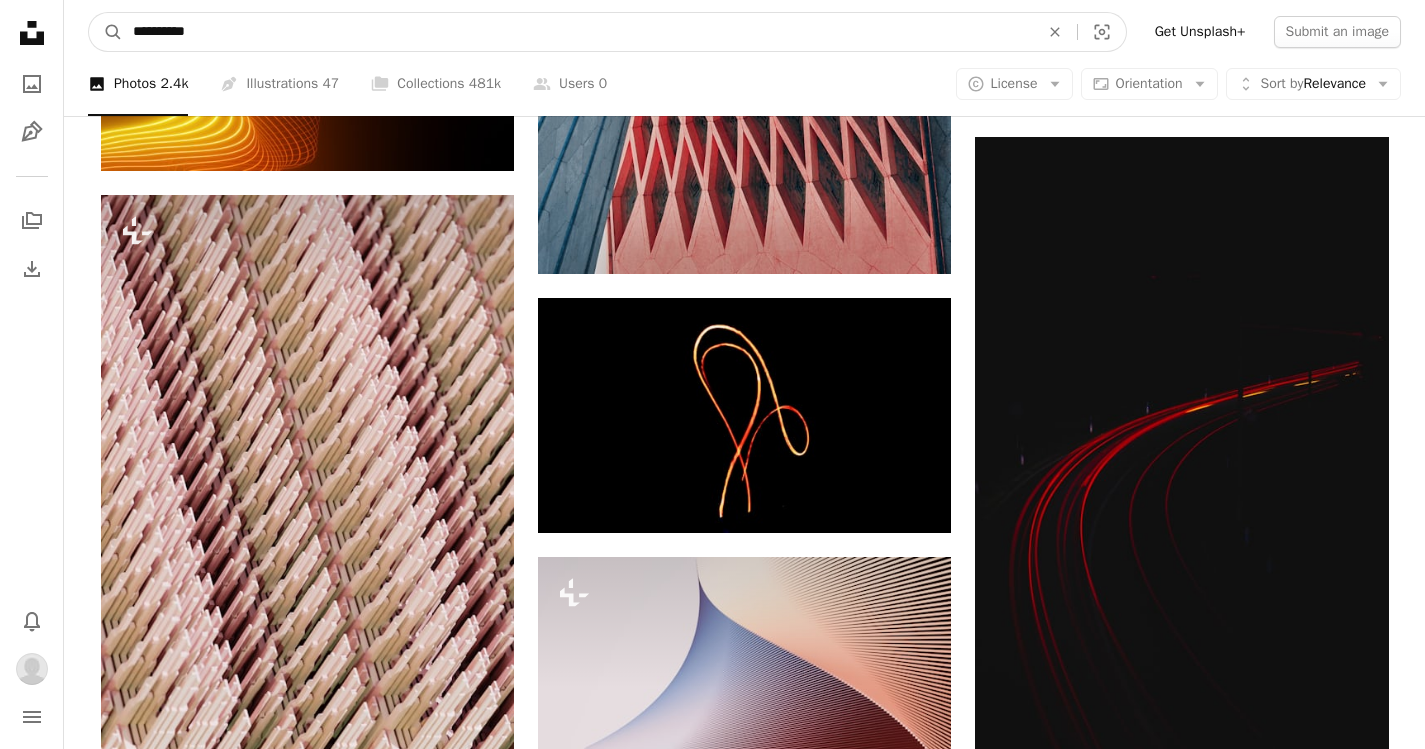 type on "**********" 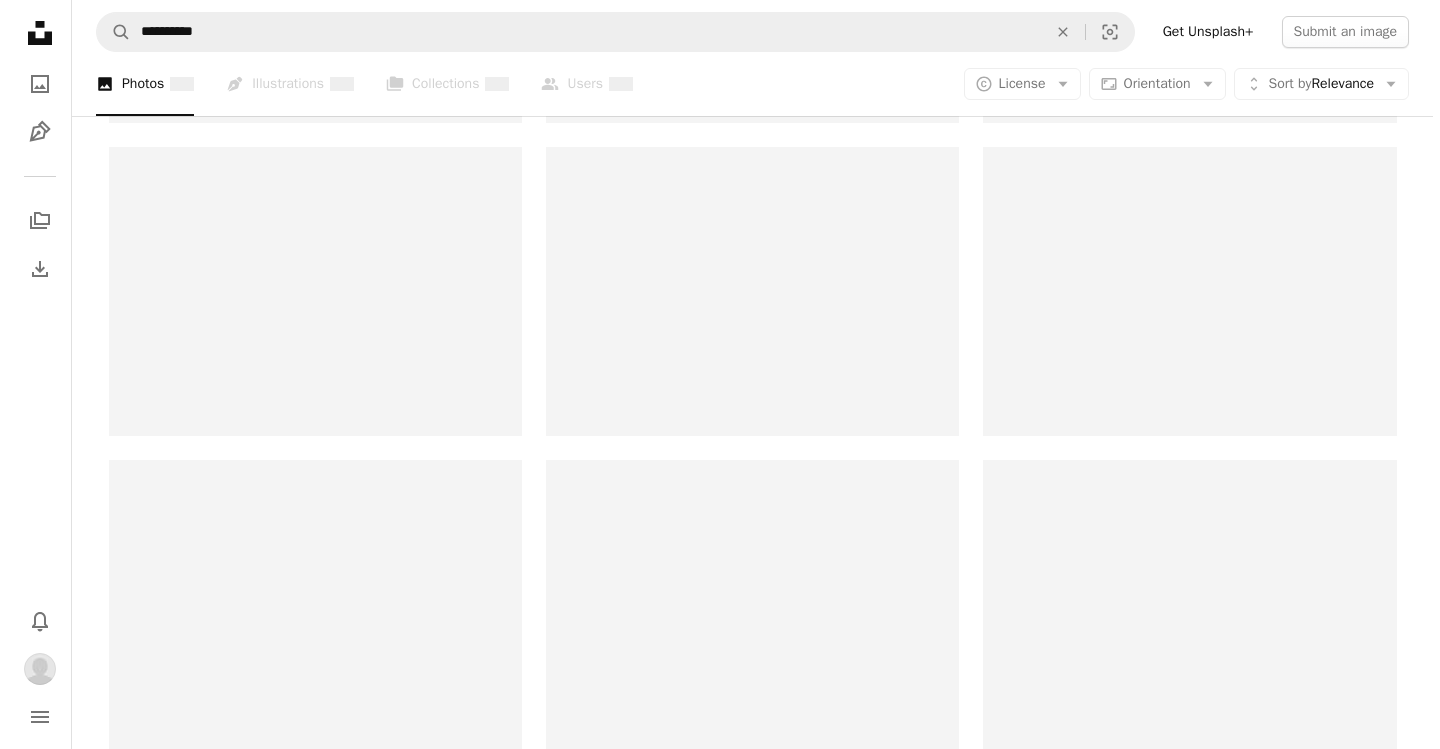 scroll, scrollTop: 0, scrollLeft: 0, axis: both 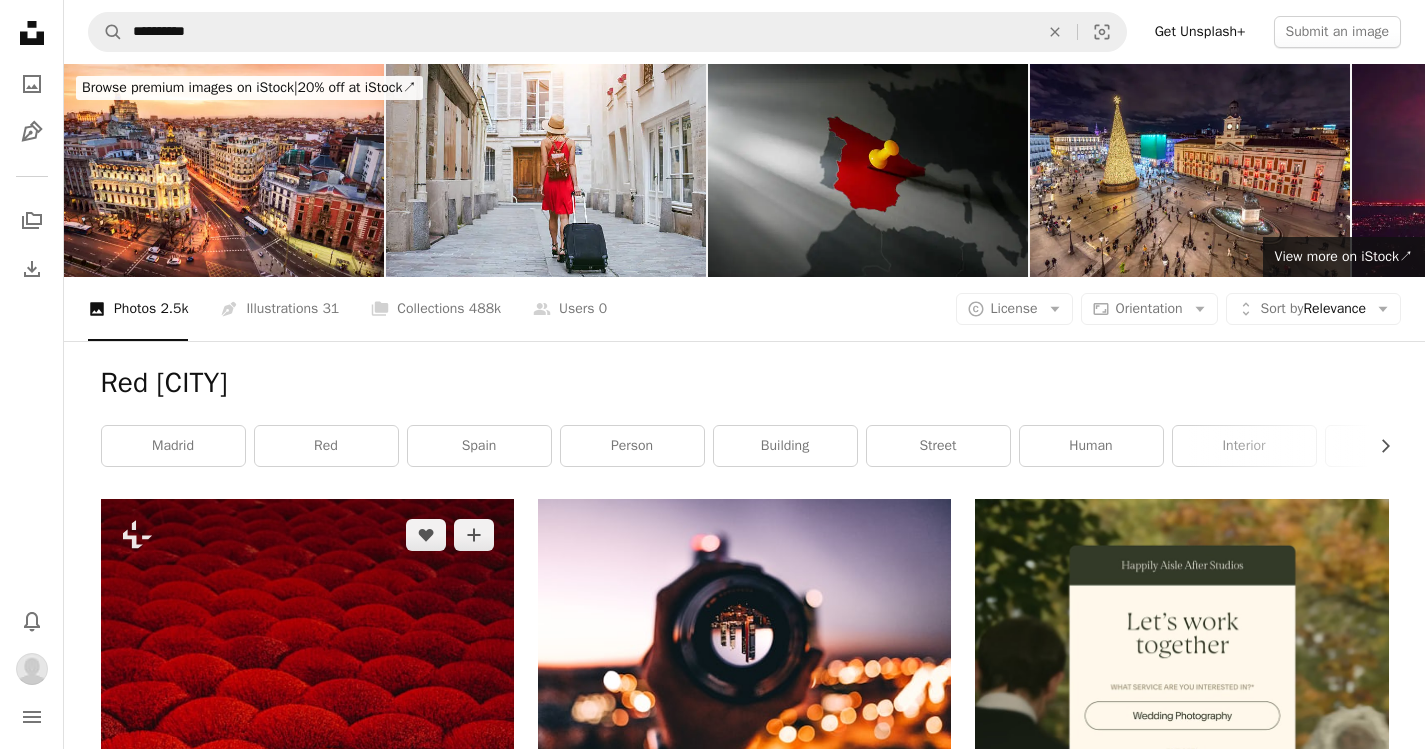 click at bounding box center [307, 809] 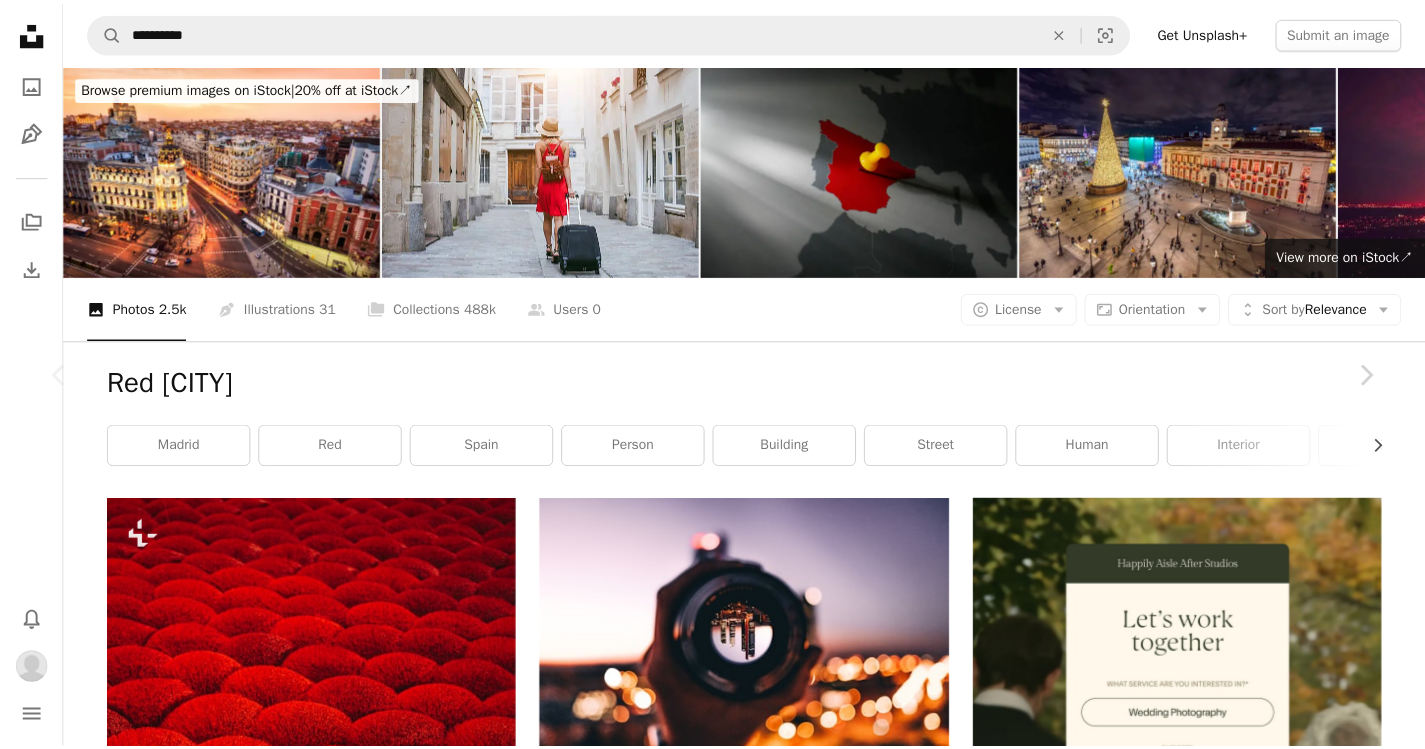 scroll, scrollTop: 0, scrollLeft: 0, axis: both 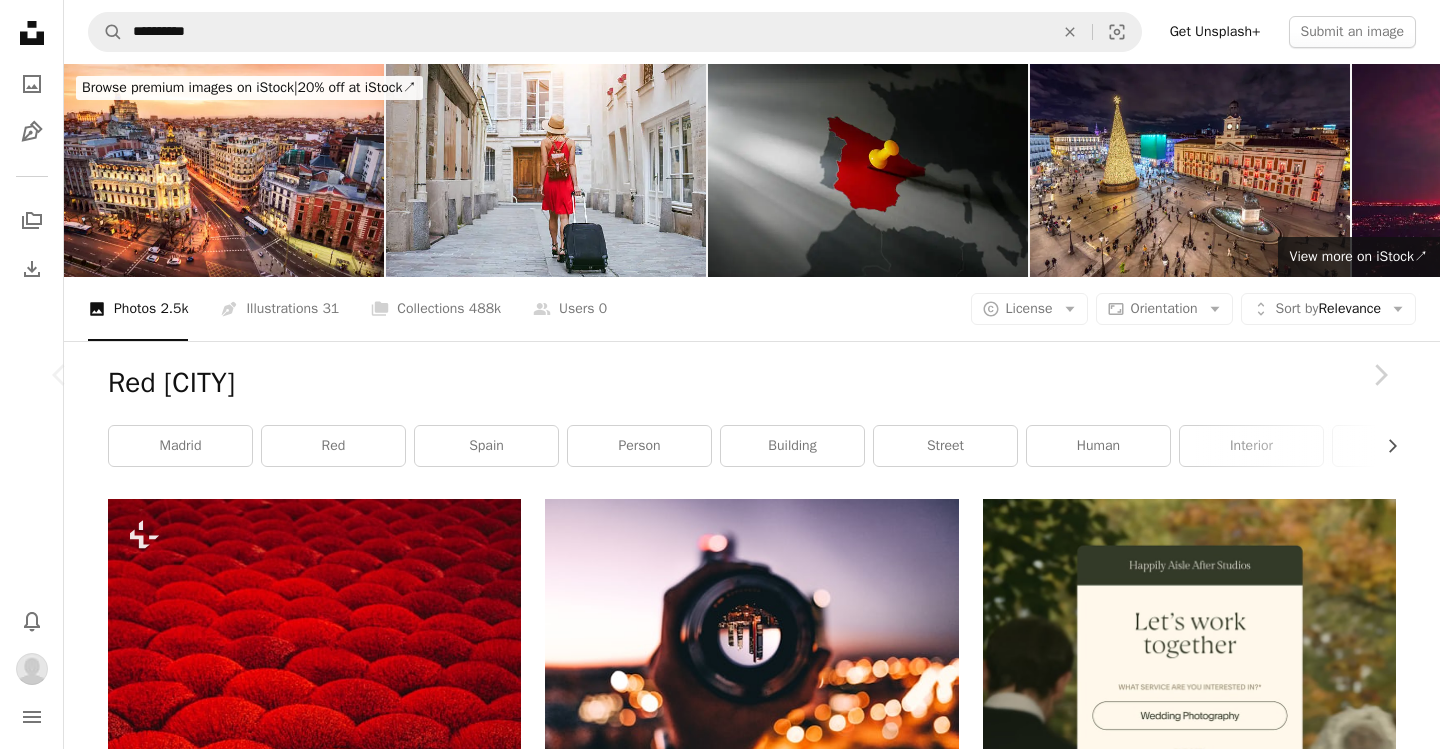click on "An X shape" at bounding box center (20, 20) 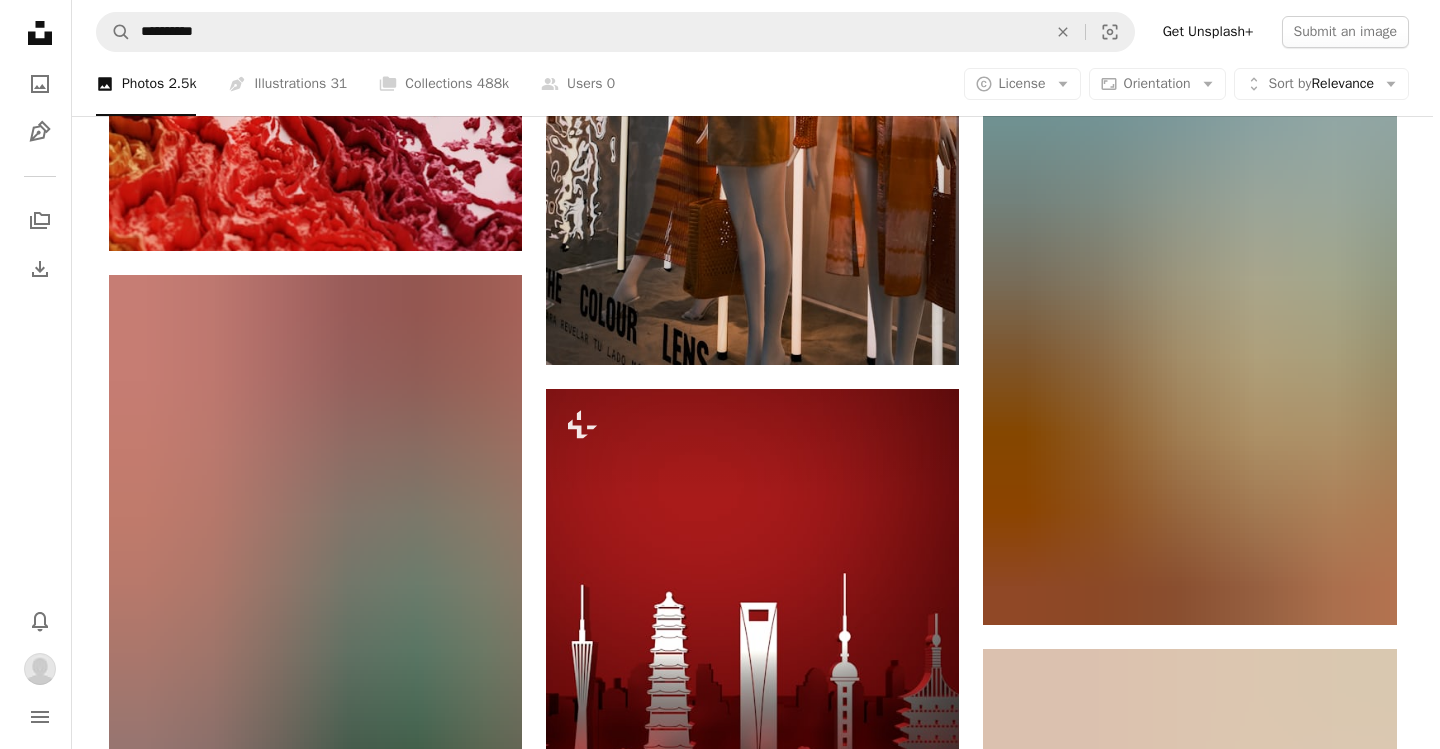 scroll, scrollTop: 3100, scrollLeft: 0, axis: vertical 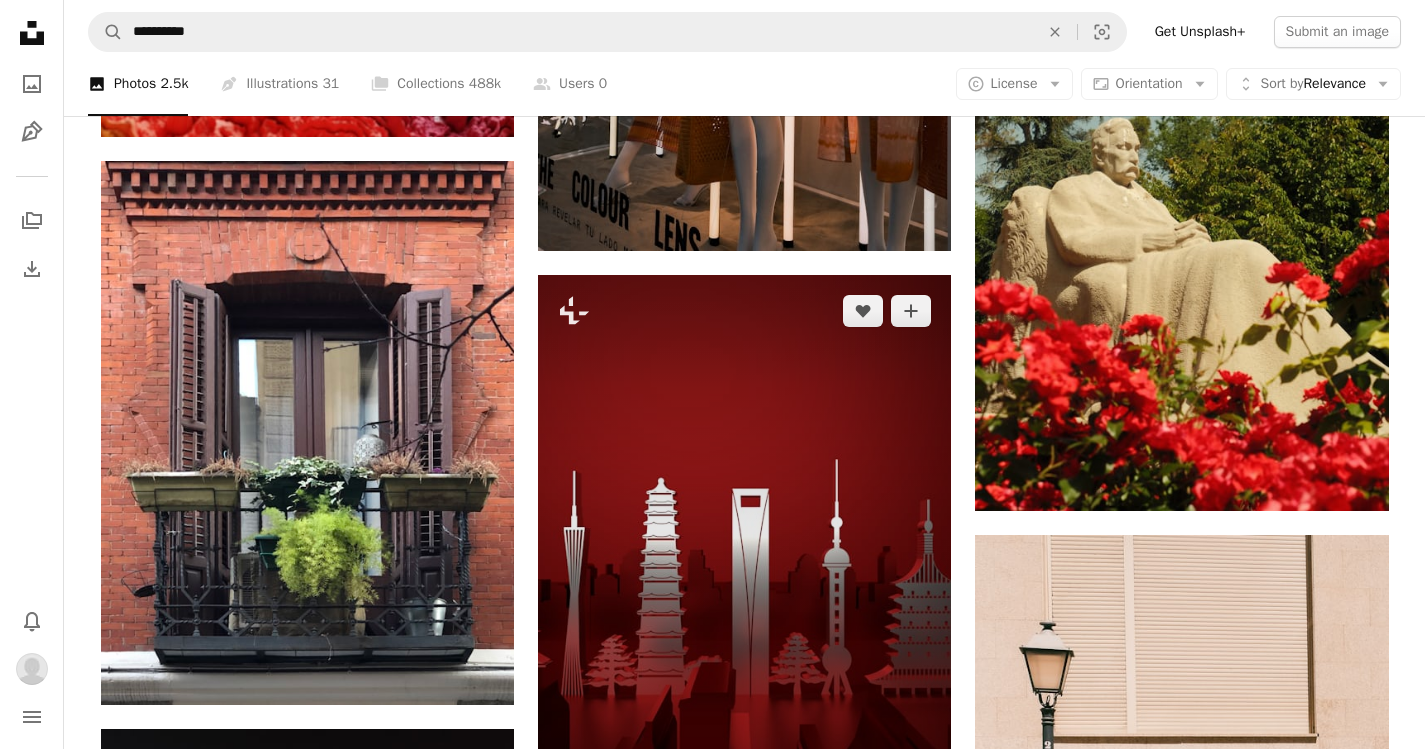 click at bounding box center (744, 550) 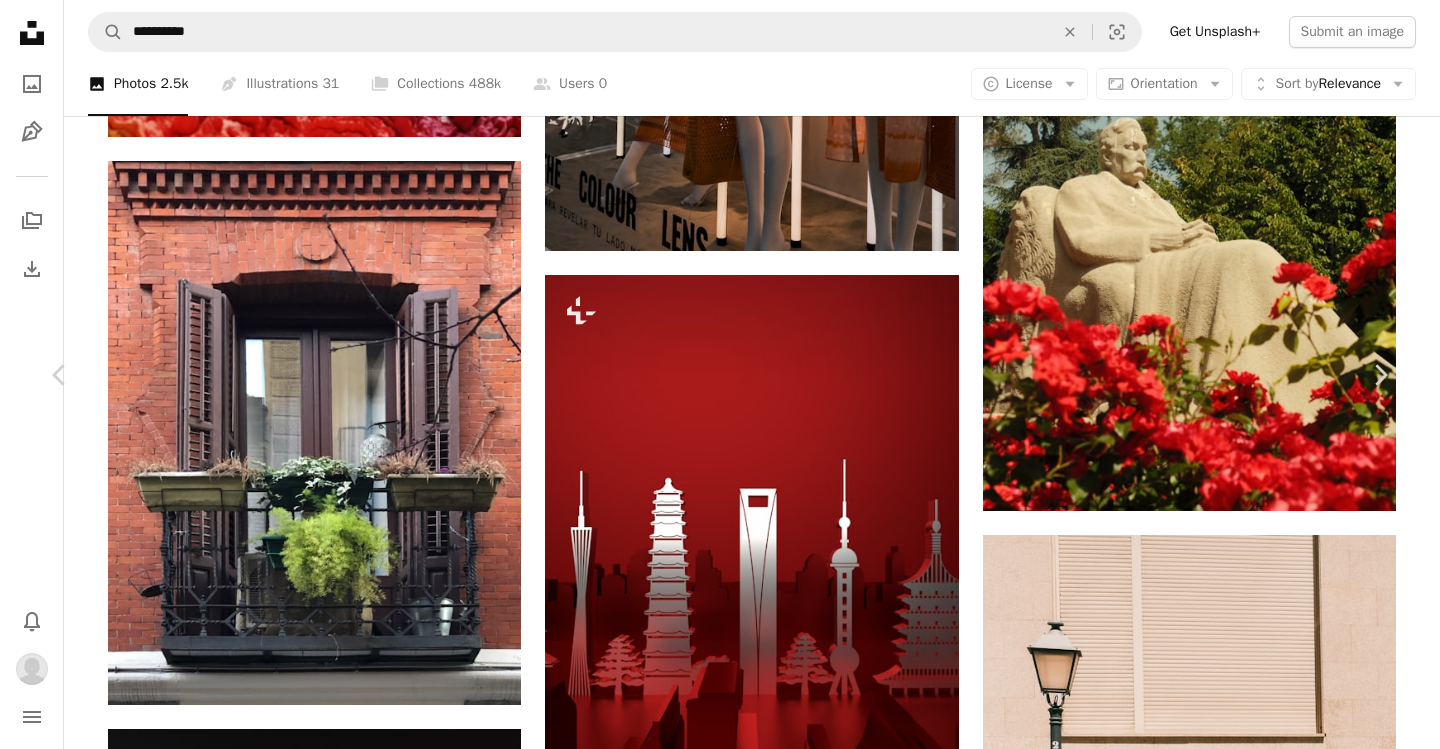 click at bounding box center (712, 6920) 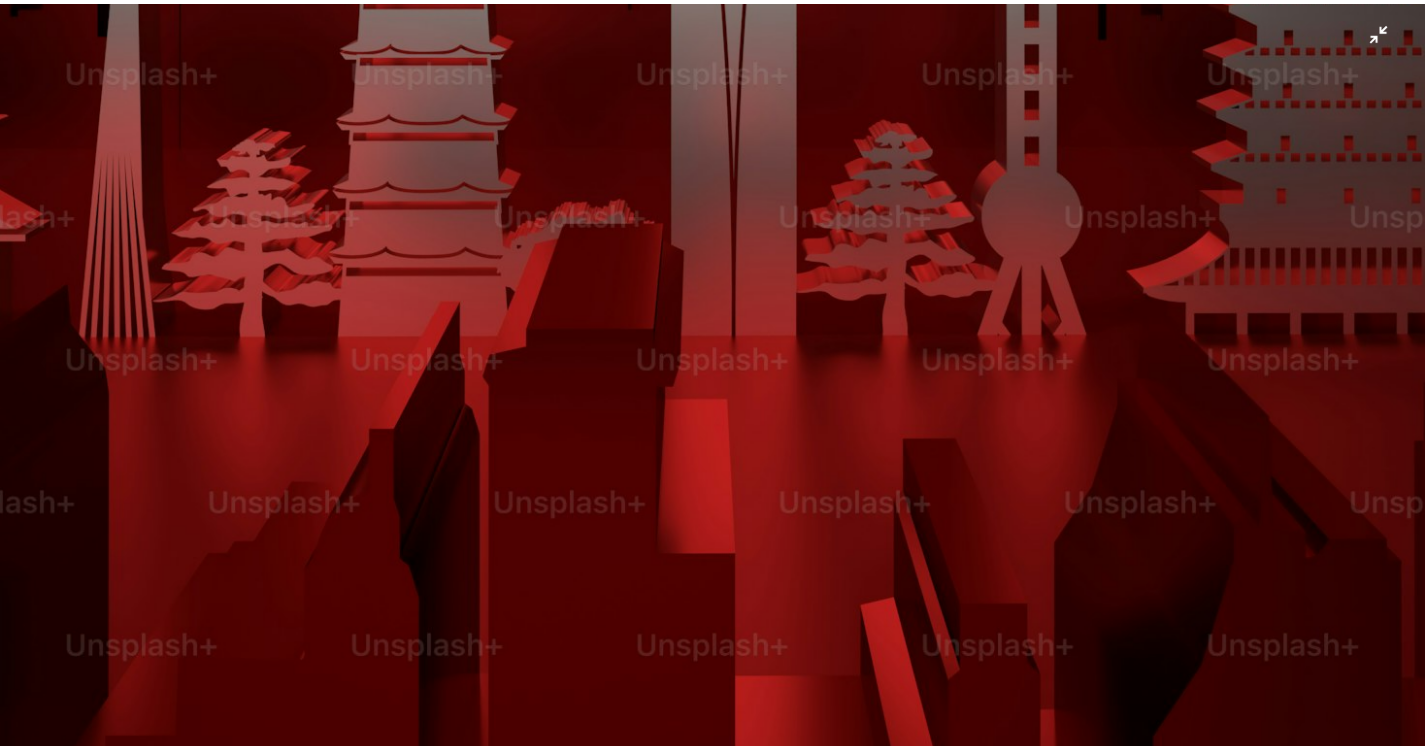 scroll, scrollTop: 1132, scrollLeft: 0, axis: vertical 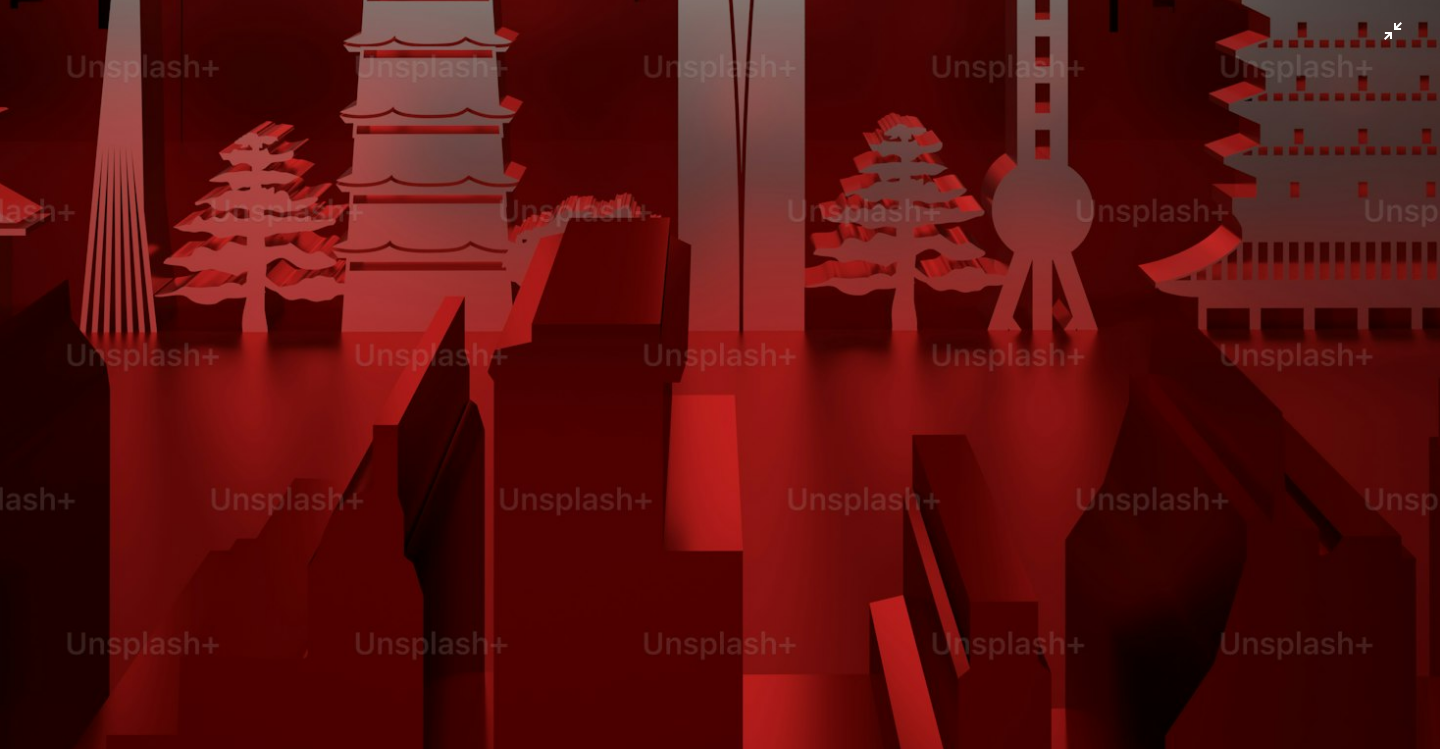 click at bounding box center [720, -172] 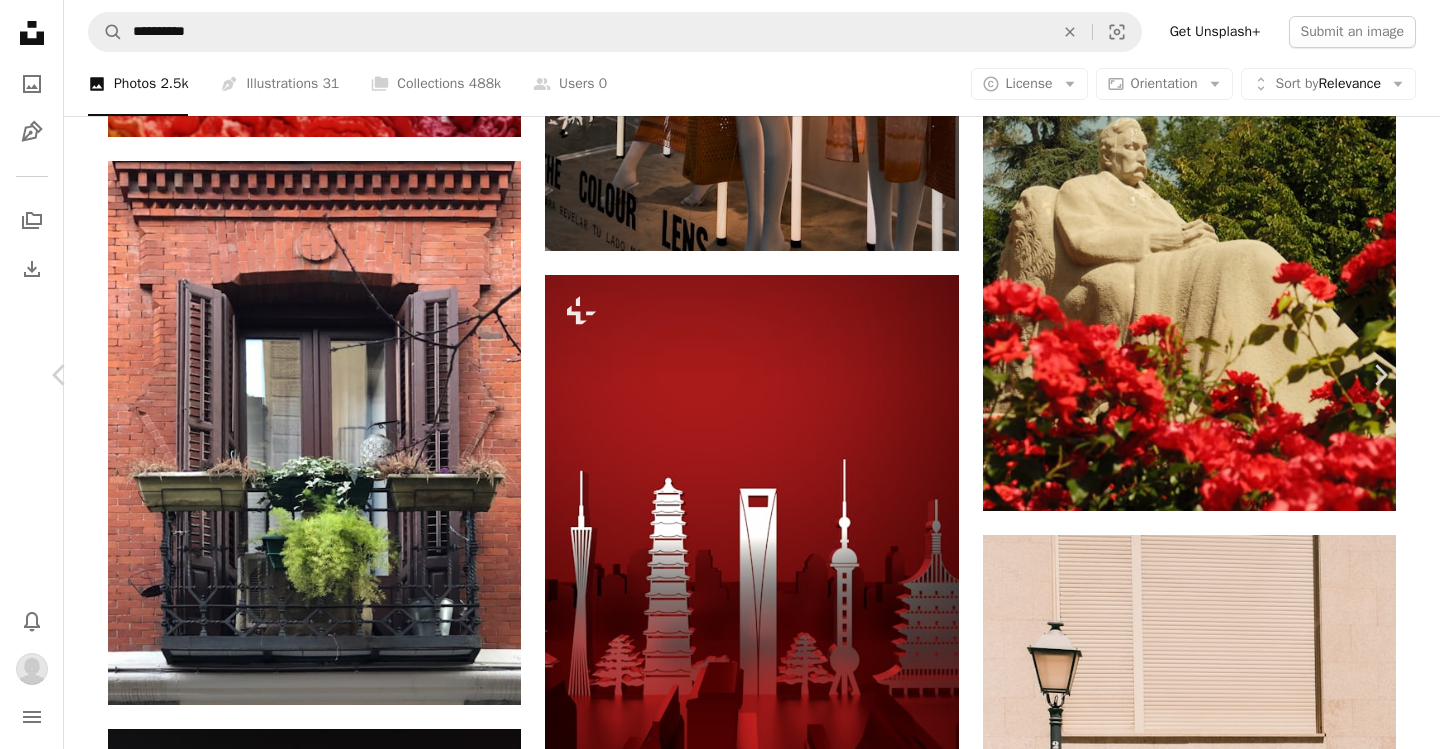 click on "An X shape" at bounding box center [20, 20] 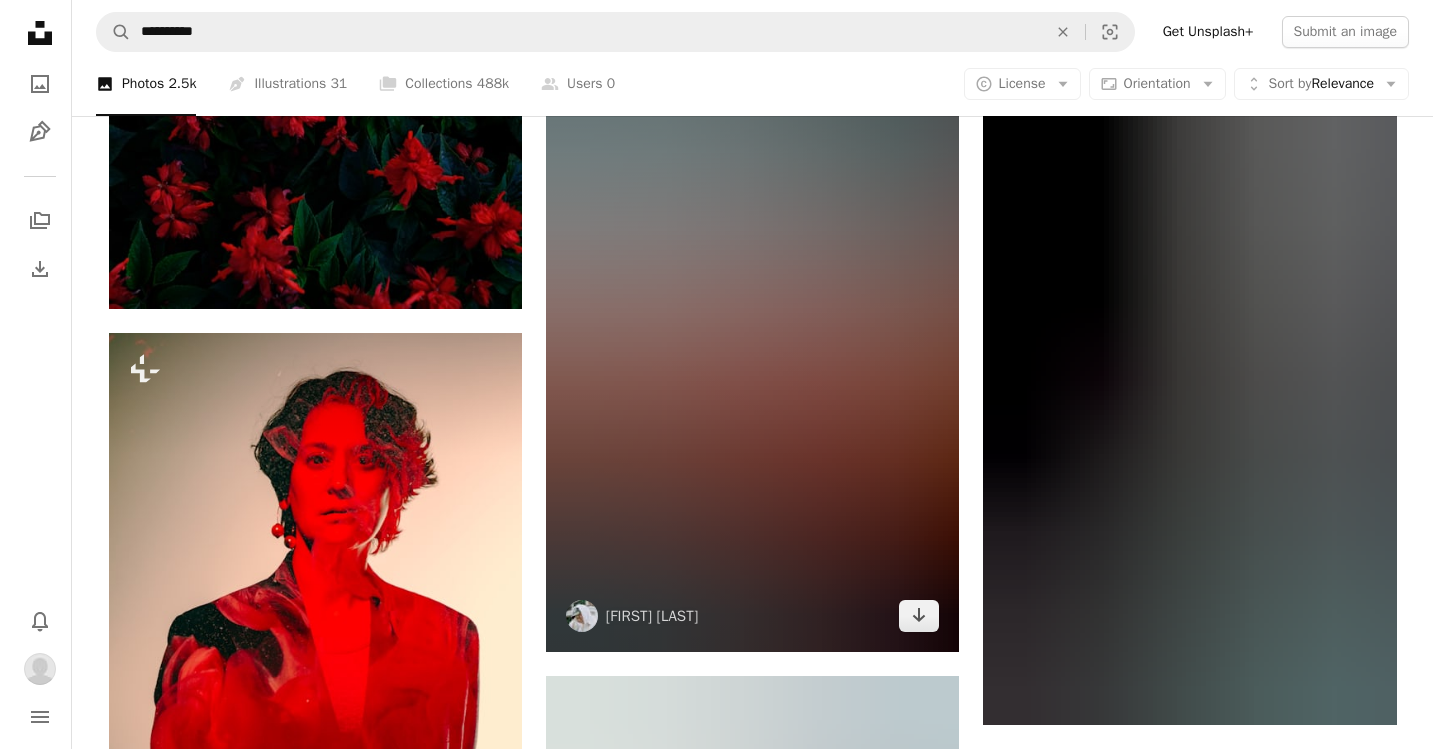 scroll, scrollTop: 5100, scrollLeft: 0, axis: vertical 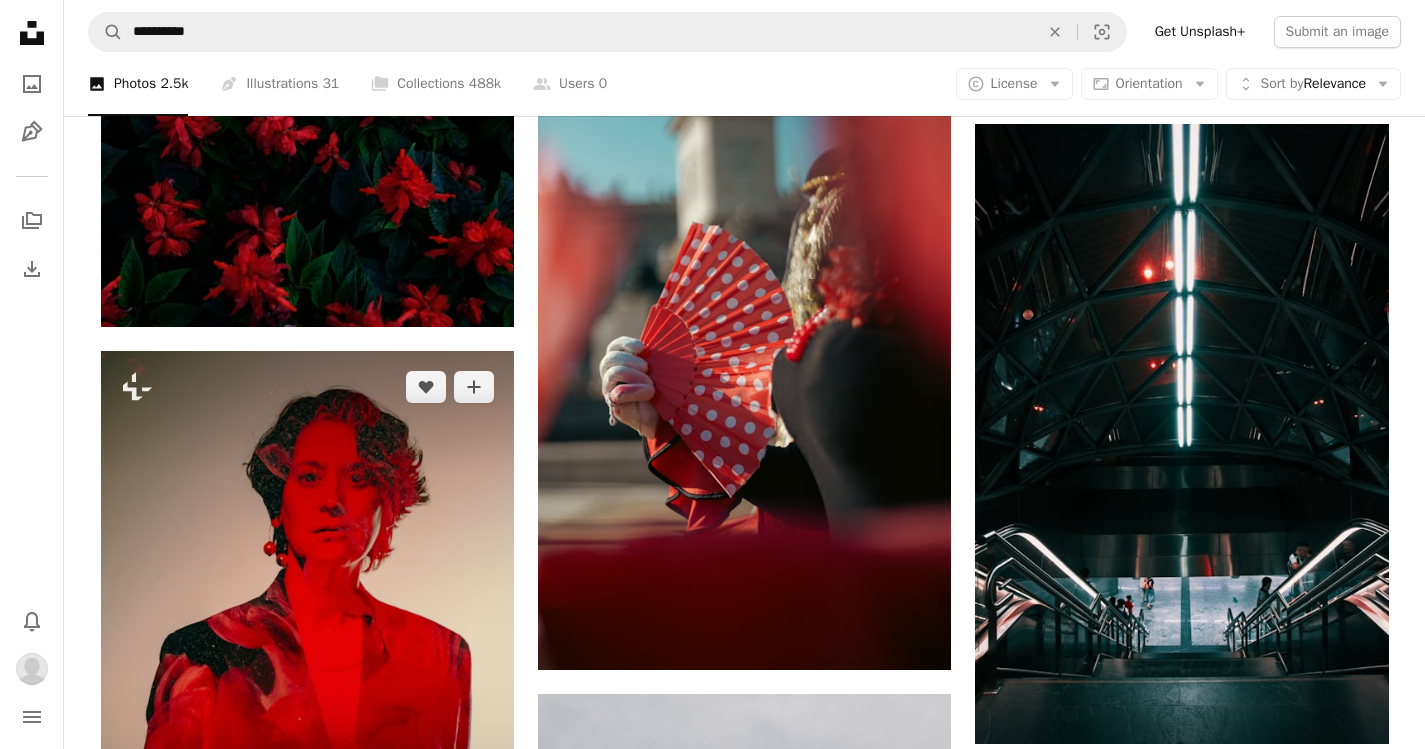 click at bounding box center (307, 661) 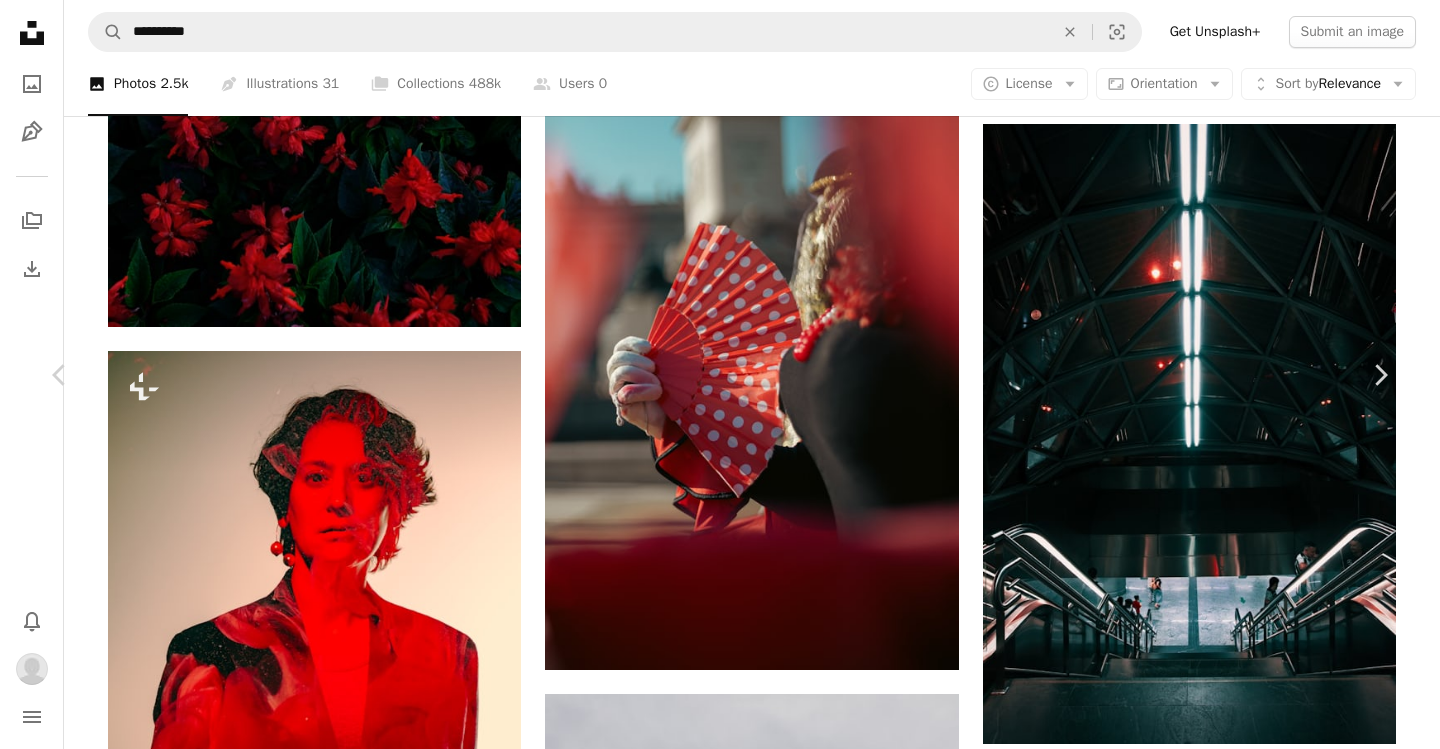scroll, scrollTop: 1600, scrollLeft: 0, axis: vertical 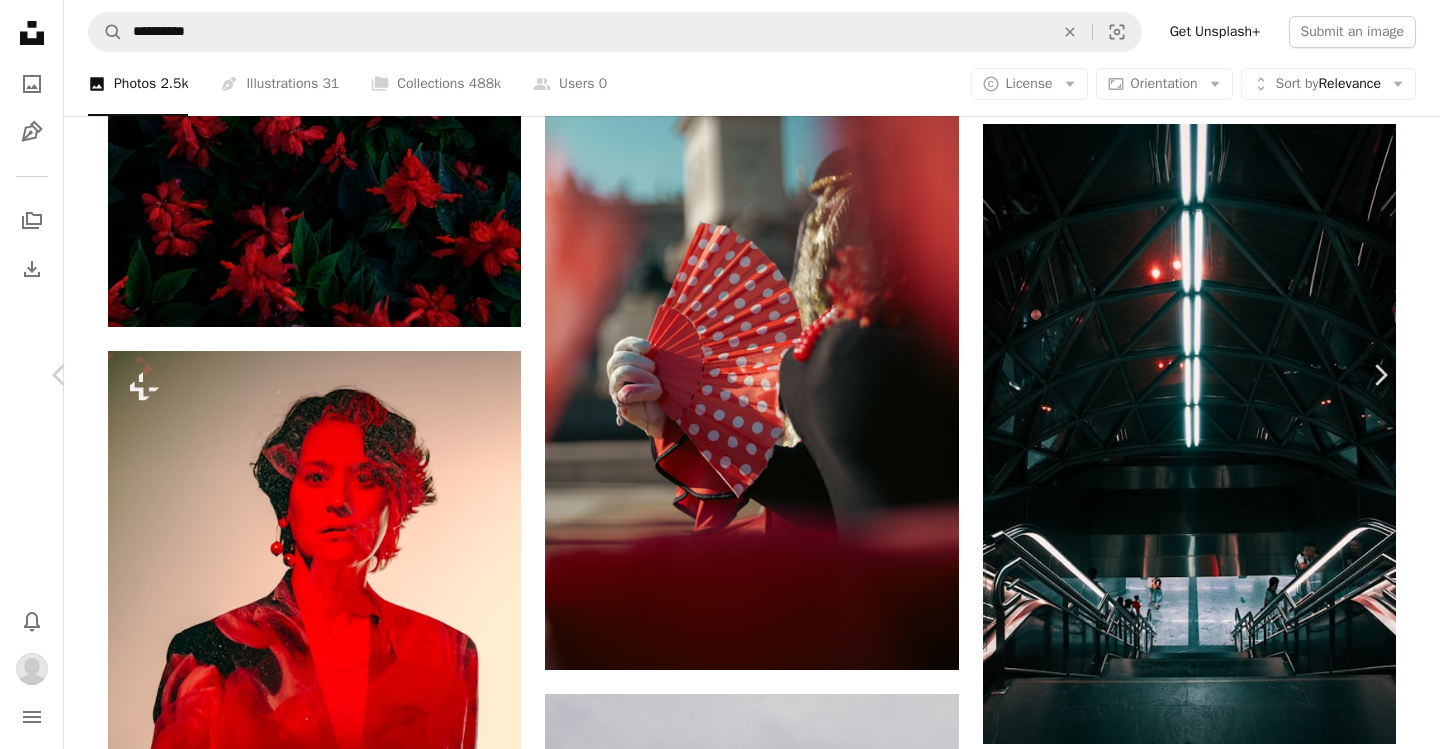 click on "An X shape" at bounding box center (20, 20) 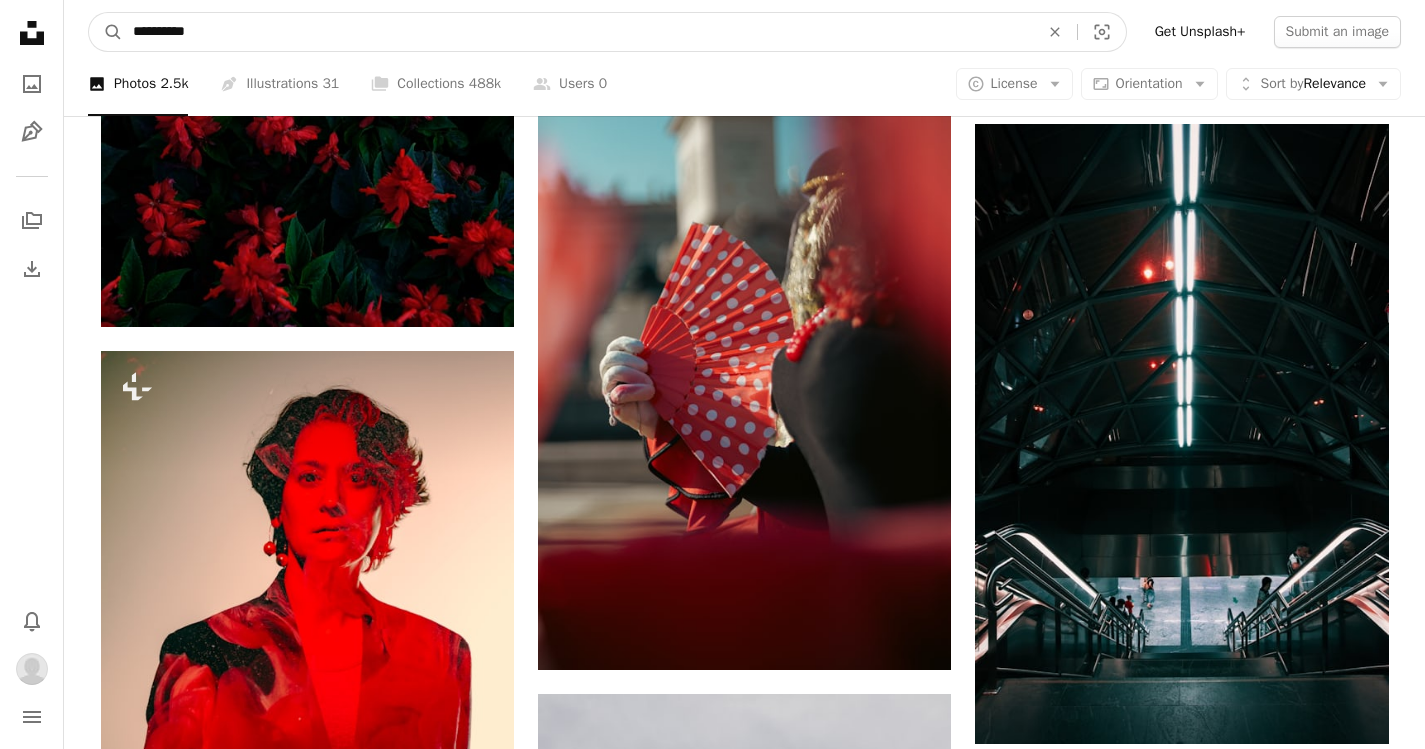 click on "**********" at bounding box center [578, 32] 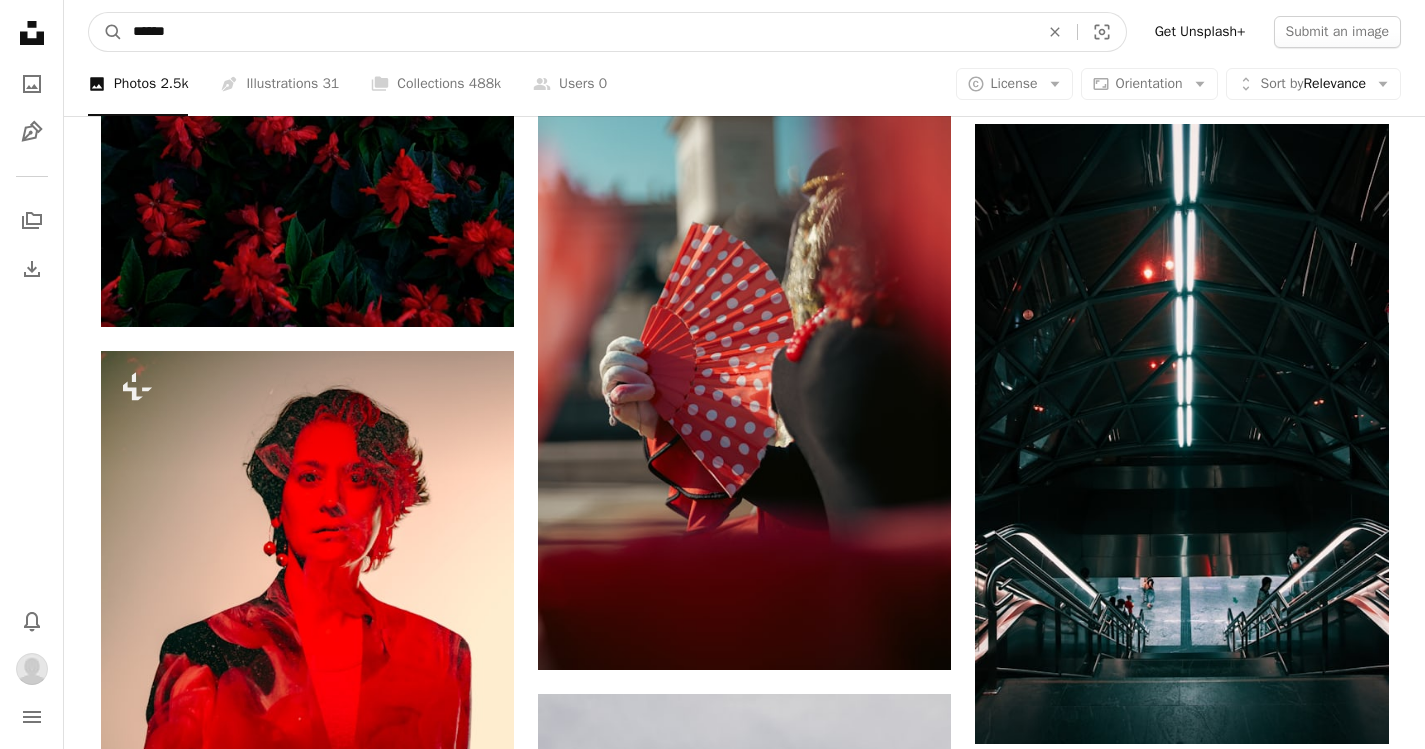 click on "******" at bounding box center [578, 32] 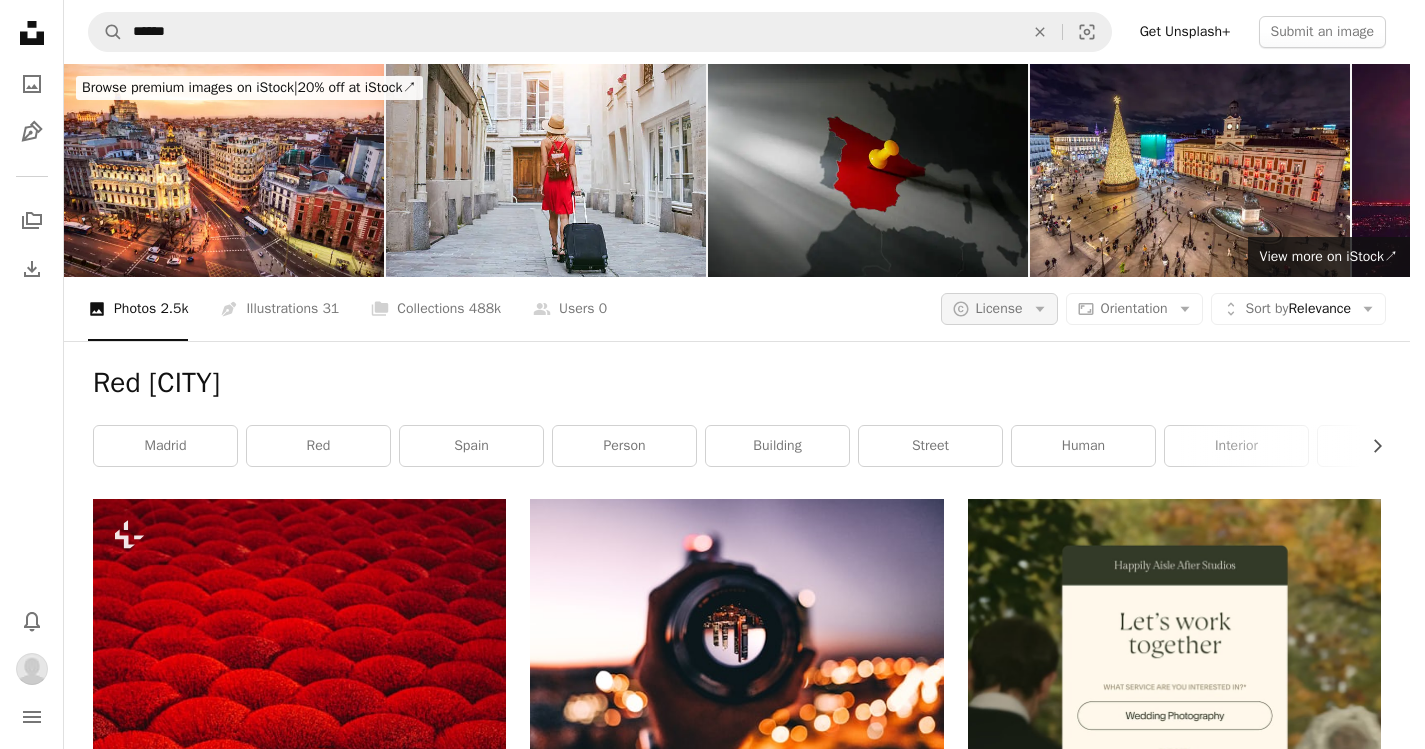 click on "Arrow down" 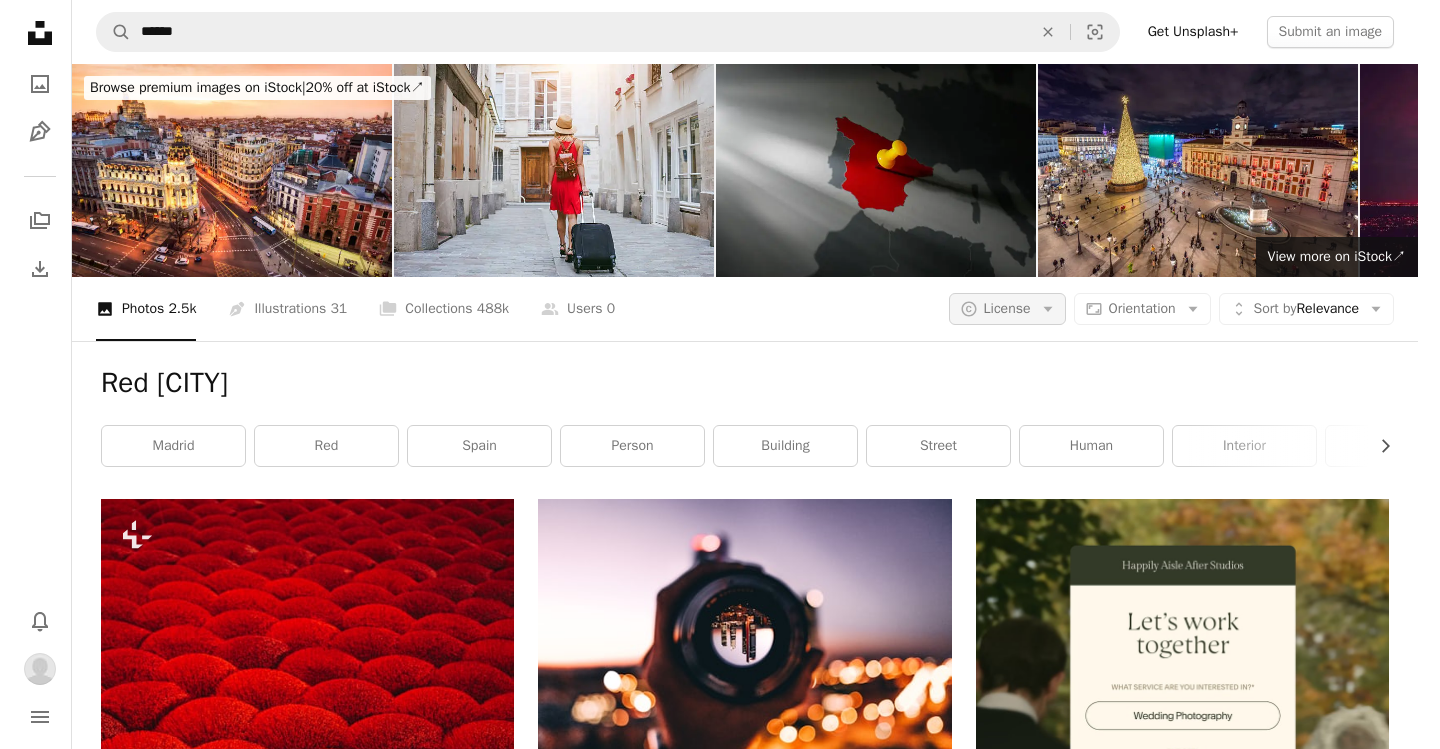 scroll, scrollTop: 0, scrollLeft: 0, axis: both 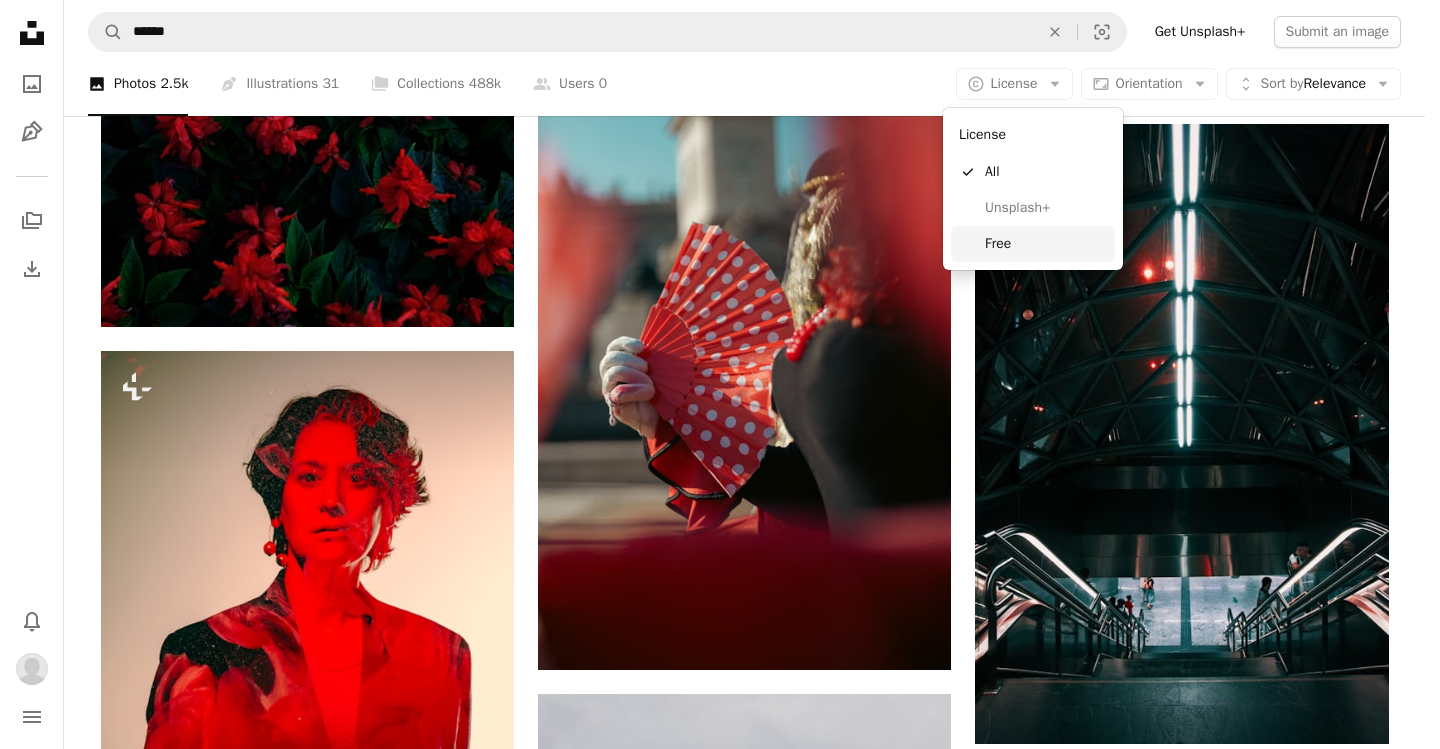 click on "Free" at bounding box center (1046, 244) 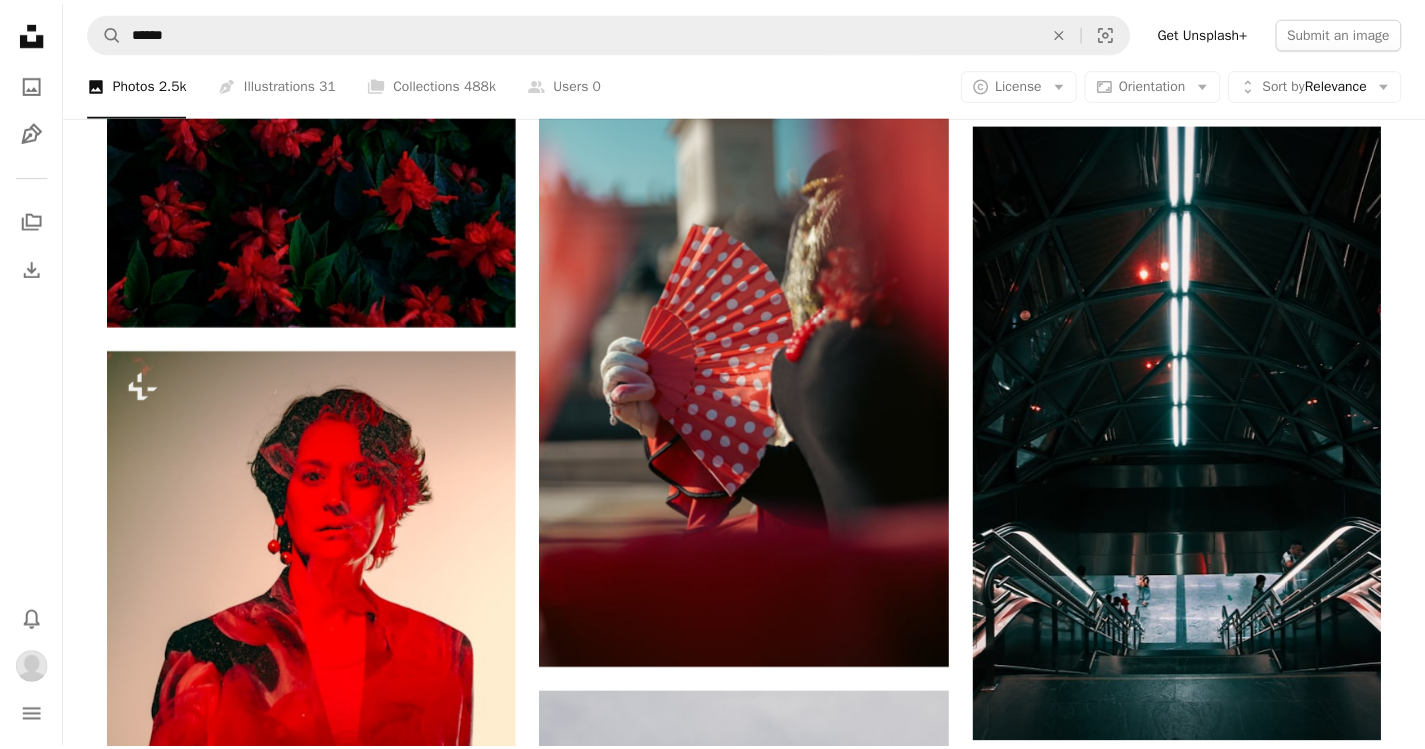 scroll, scrollTop: 0, scrollLeft: 0, axis: both 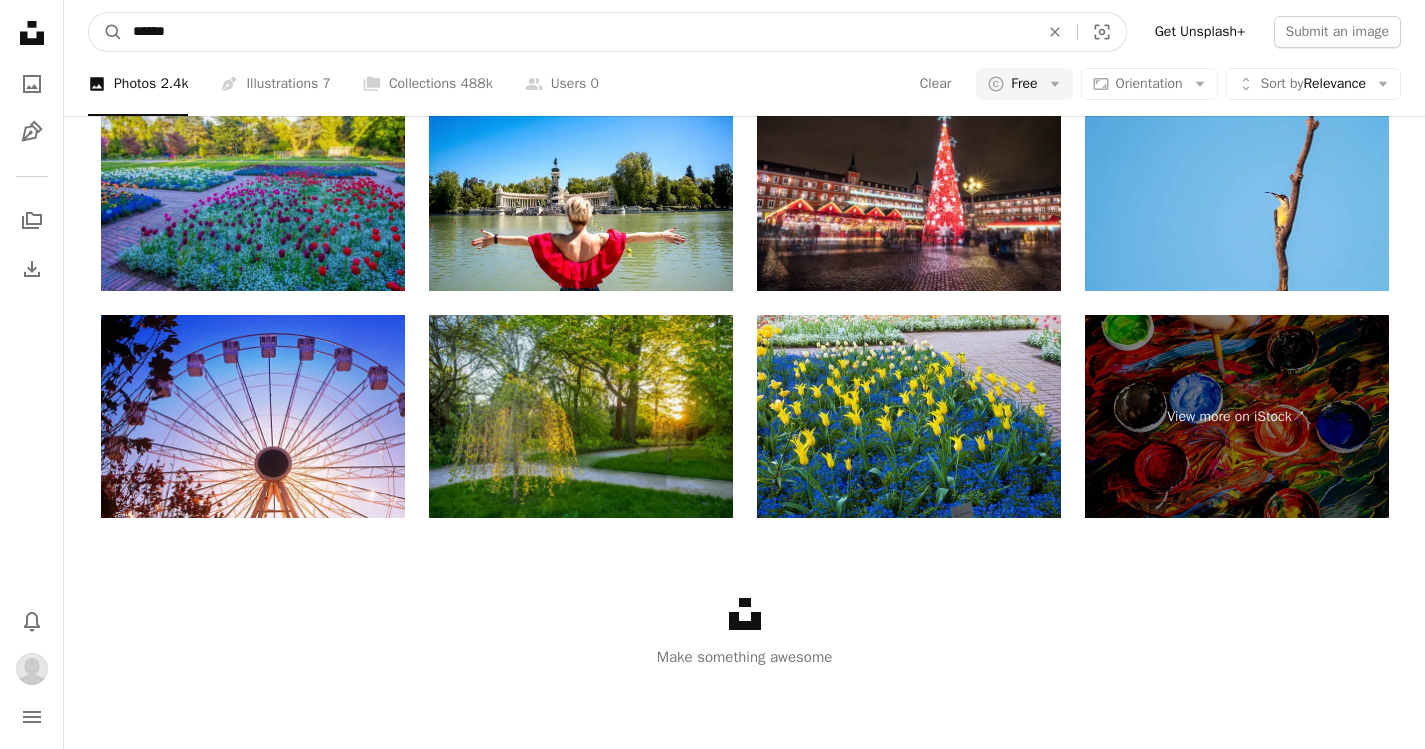 click on "******" at bounding box center [578, 32] 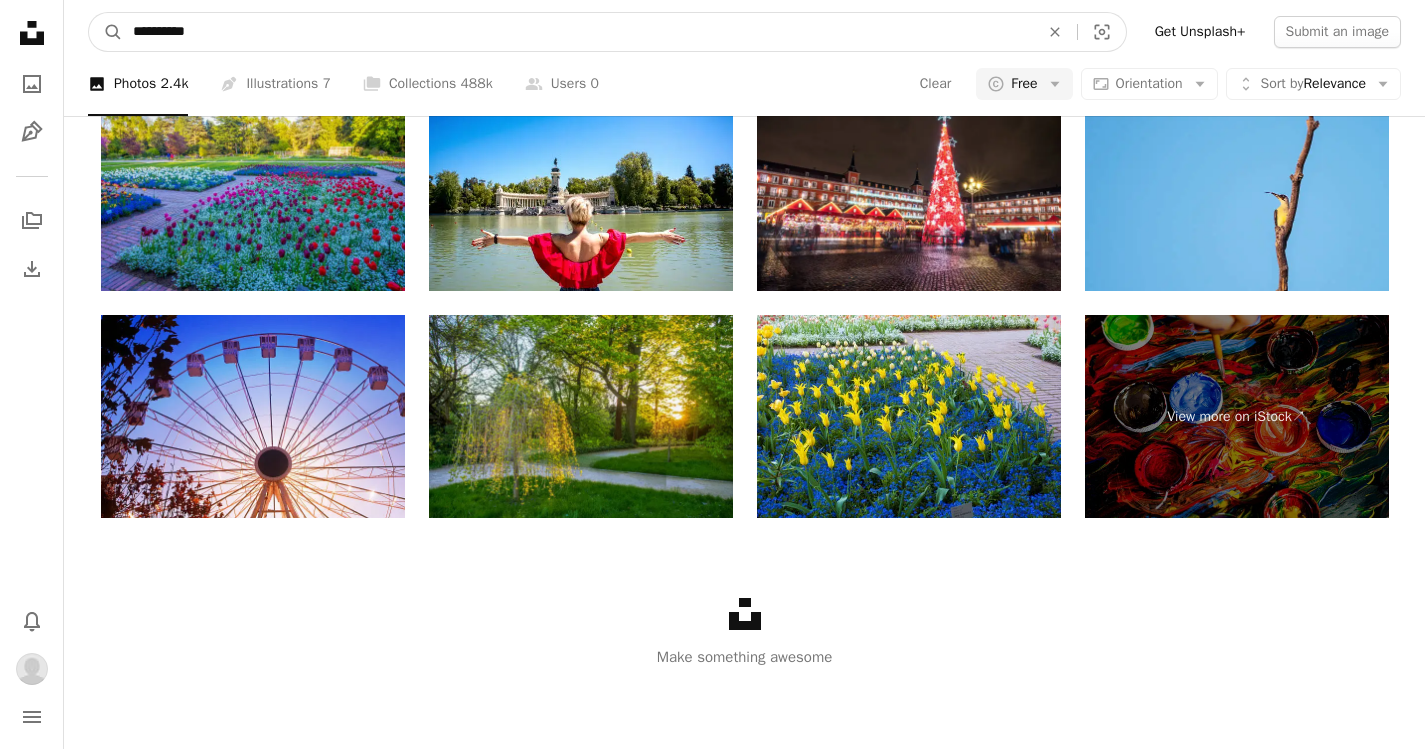 type on "**********" 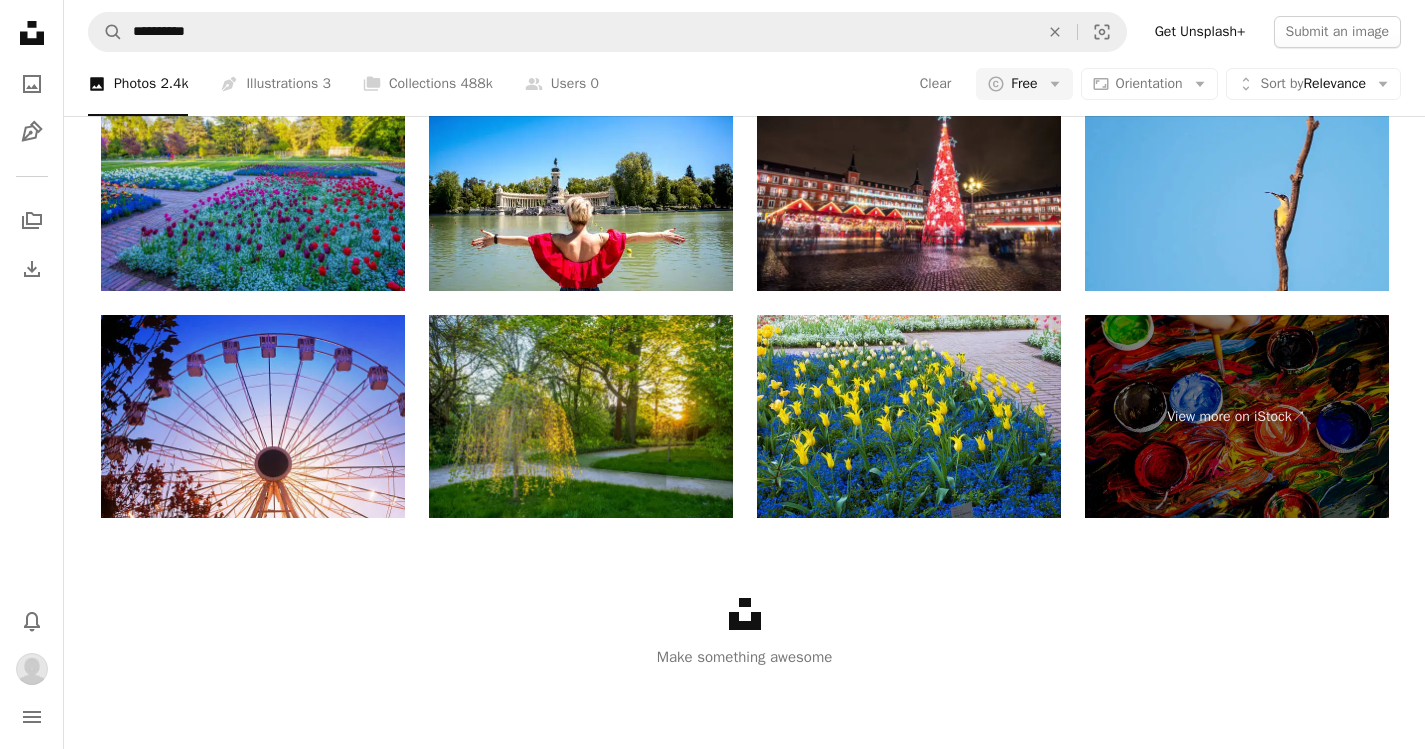 scroll, scrollTop: 3700, scrollLeft: 0, axis: vertical 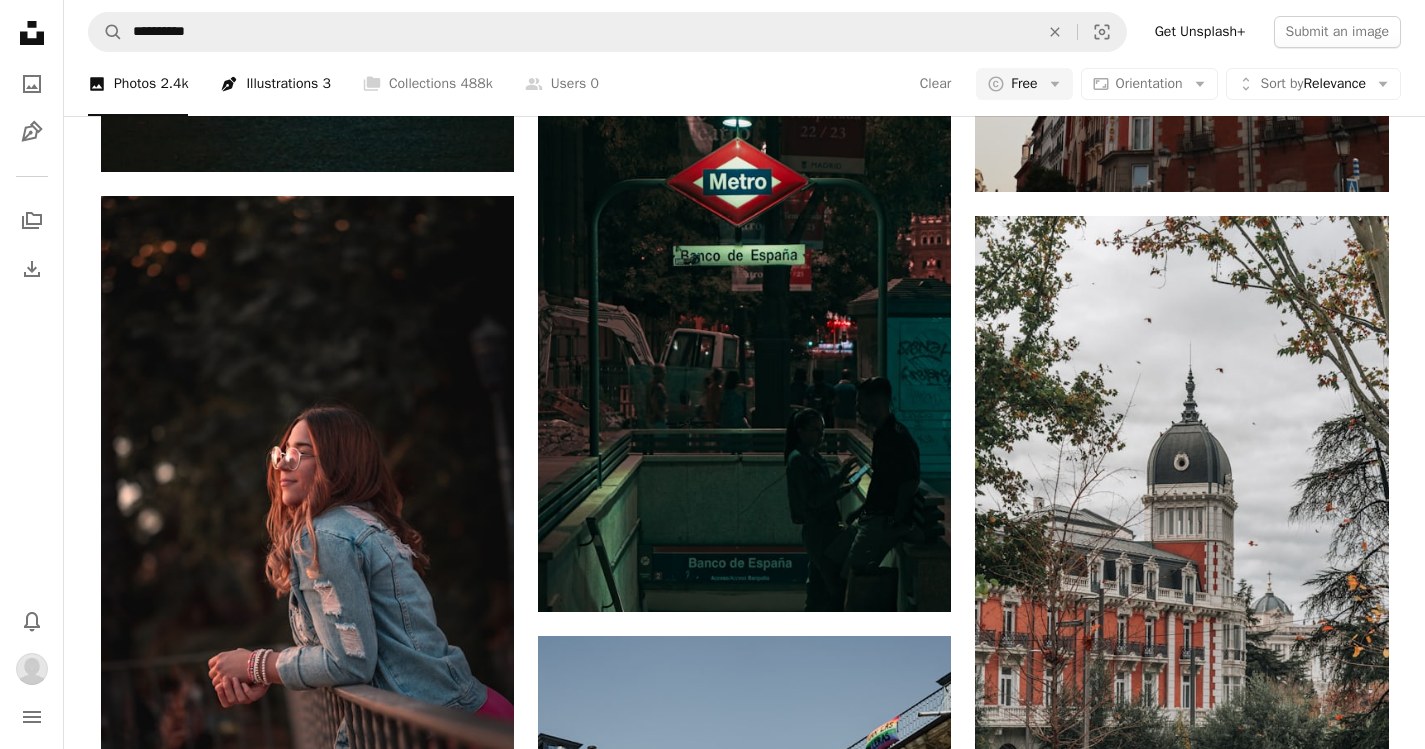click on "Pen Tool Illustrations   3" at bounding box center (275, 84) 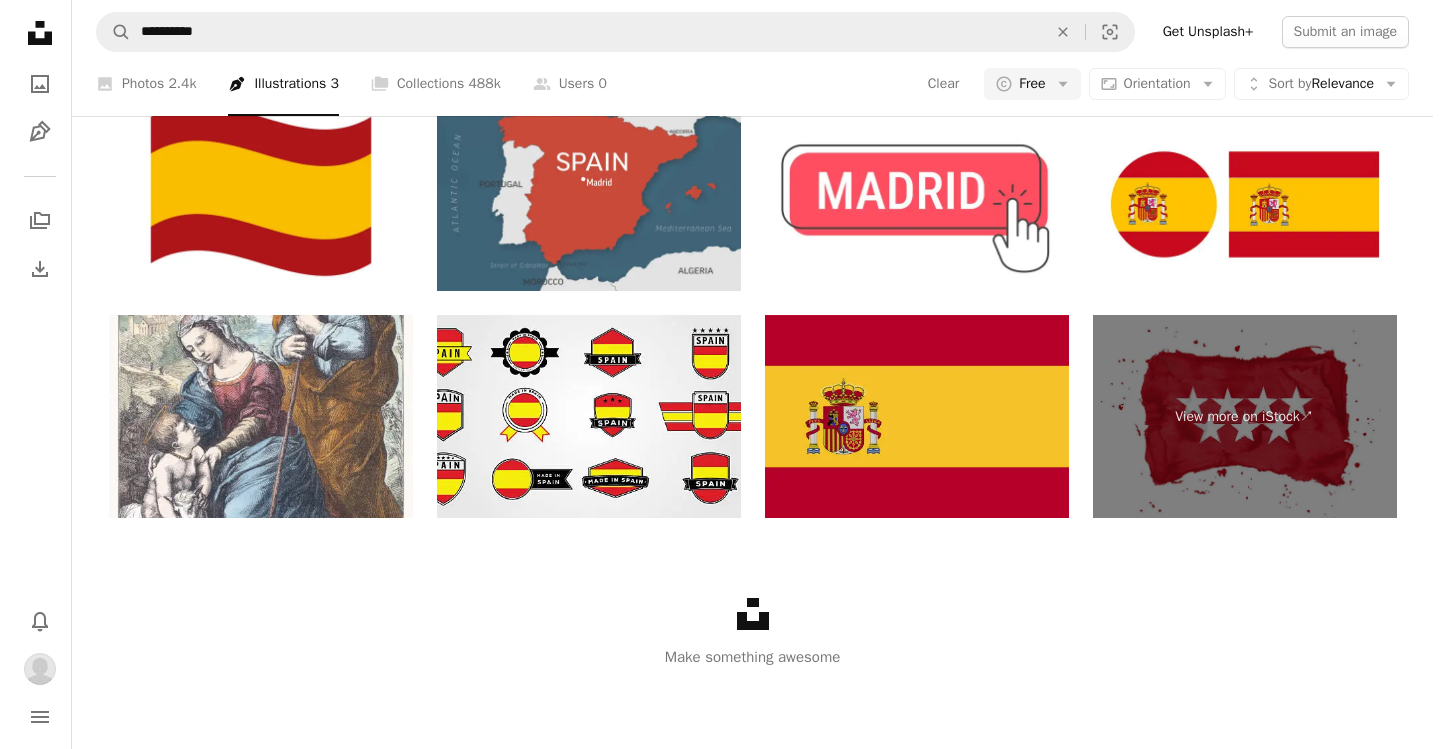 scroll, scrollTop: 2800, scrollLeft: 0, axis: vertical 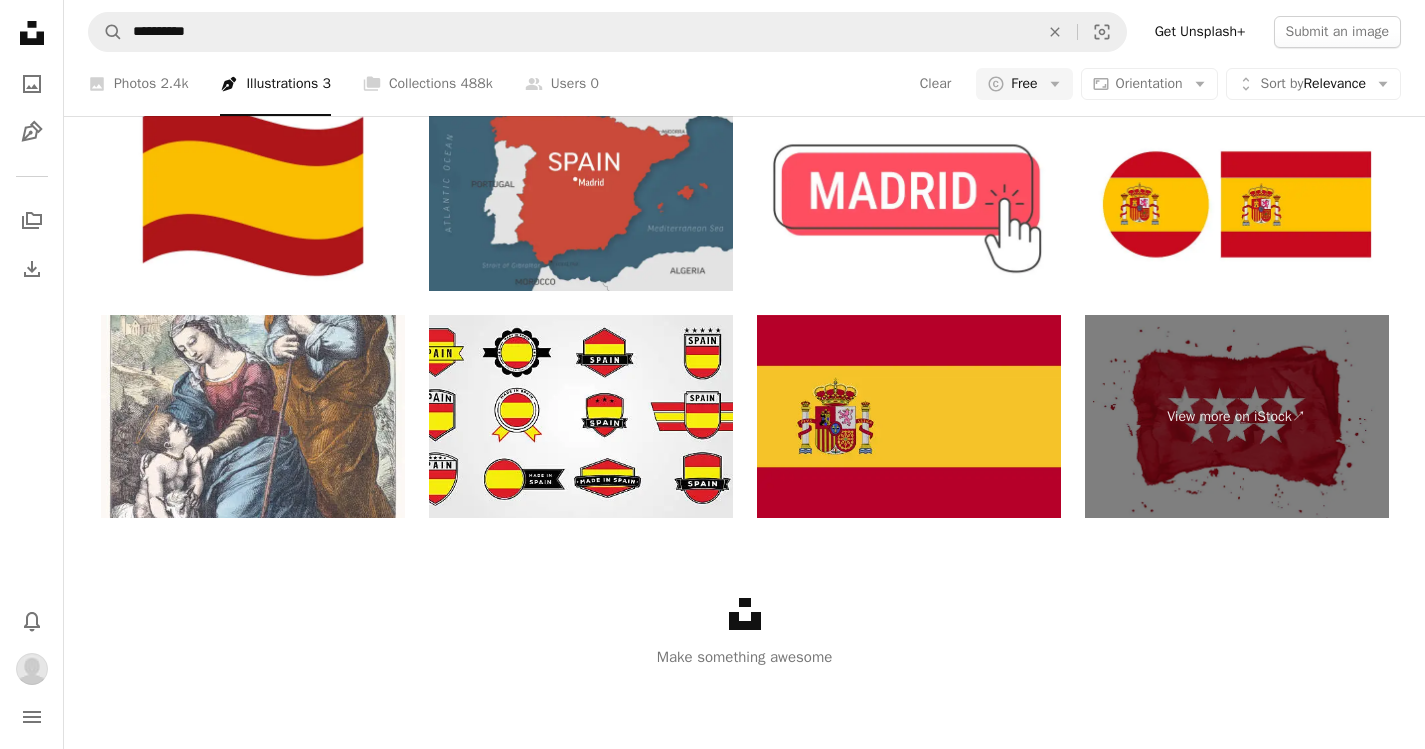 click at bounding box center (307, -927) 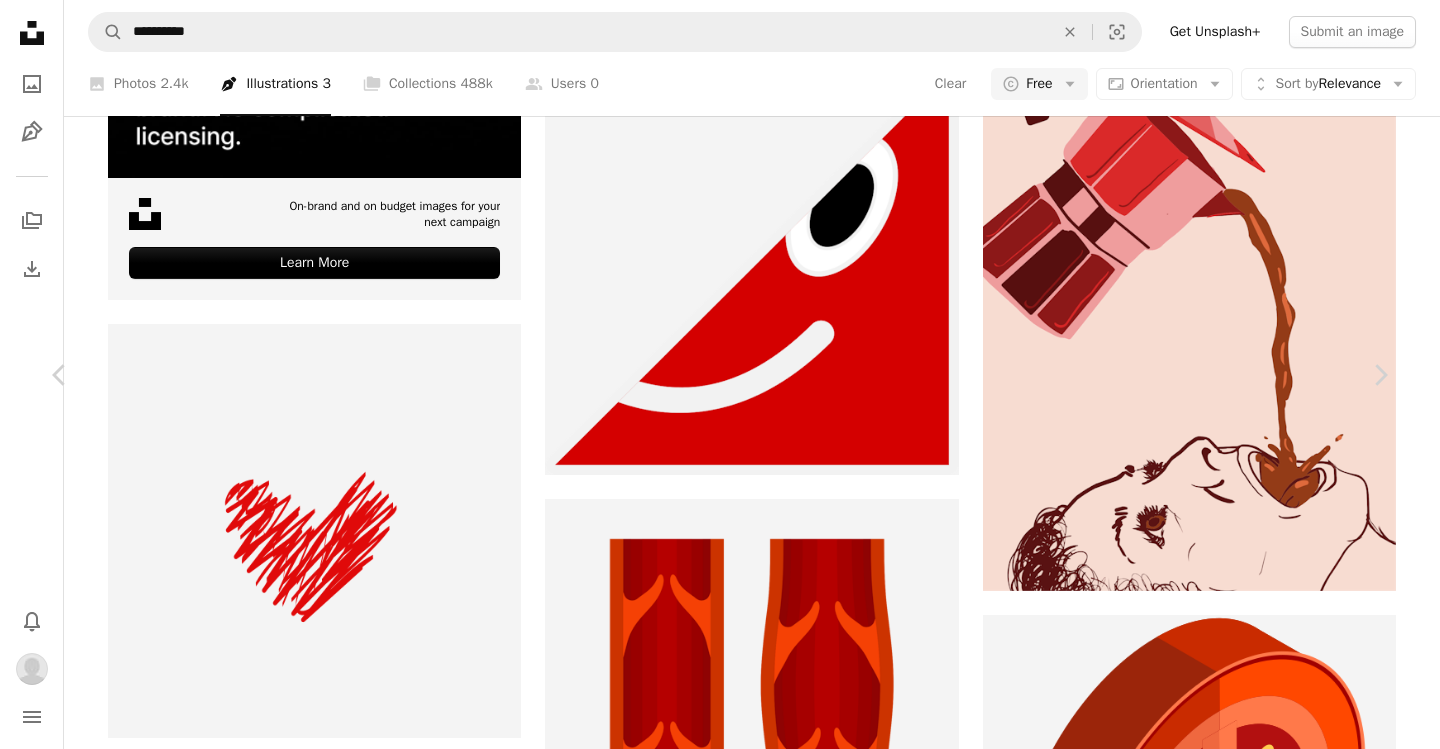 click at bounding box center (713, 3095) 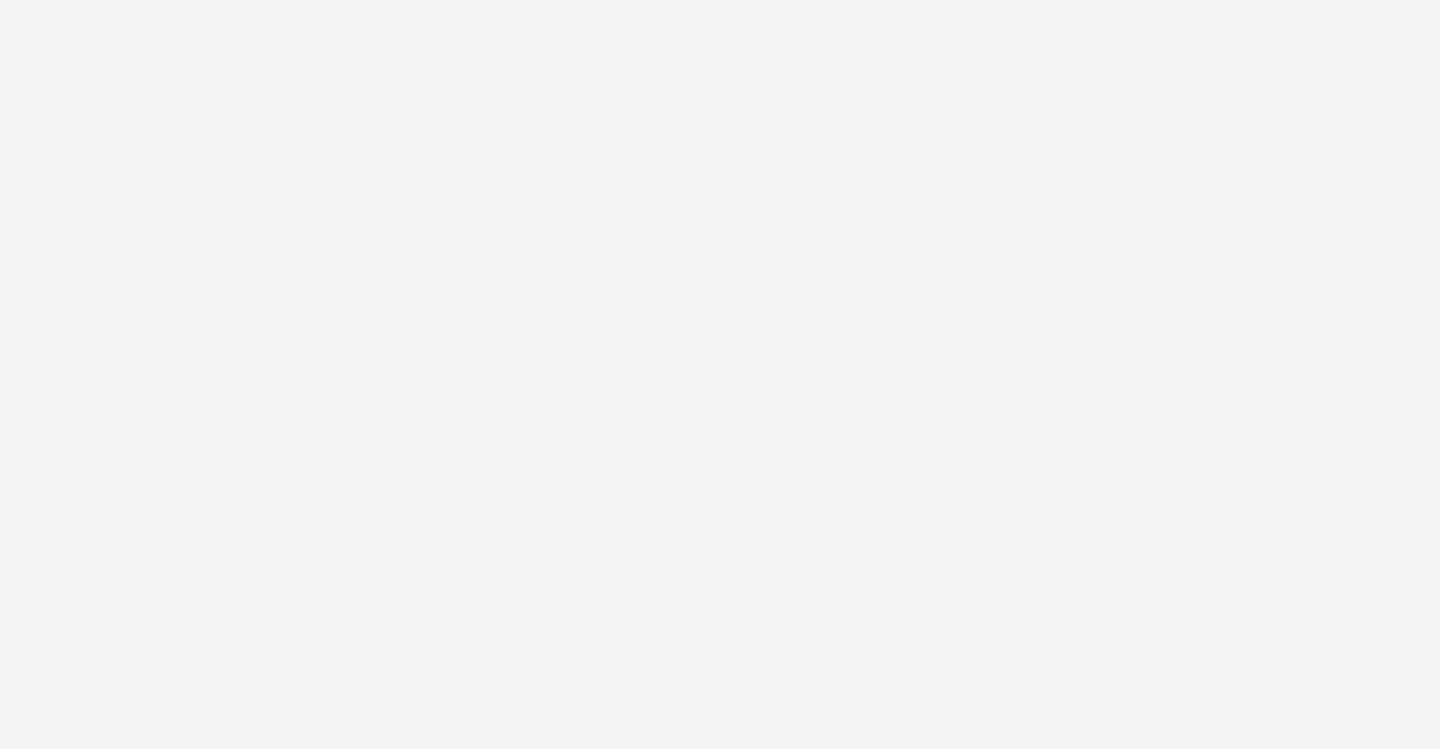 scroll, scrollTop: 0, scrollLeft: 0, axis: both 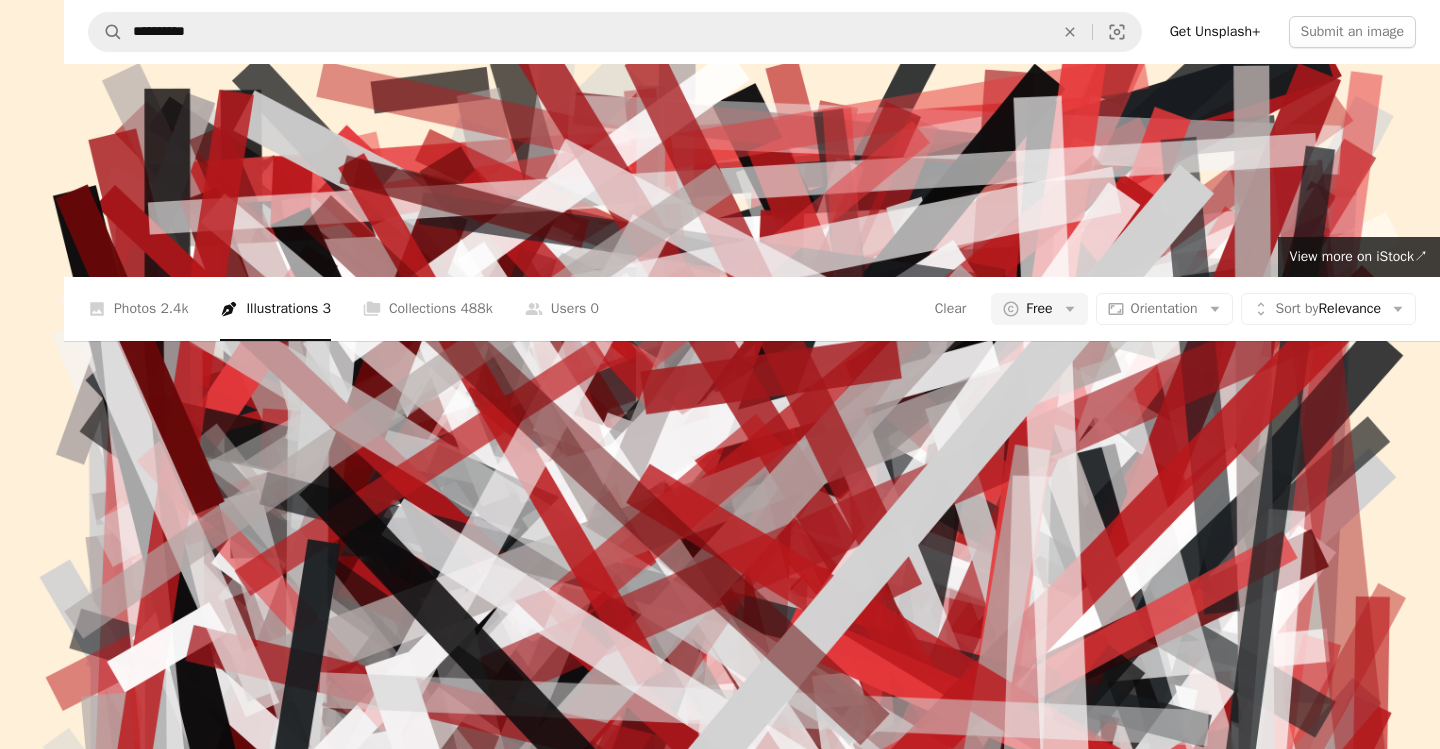 click at bounding box center [720, 900] 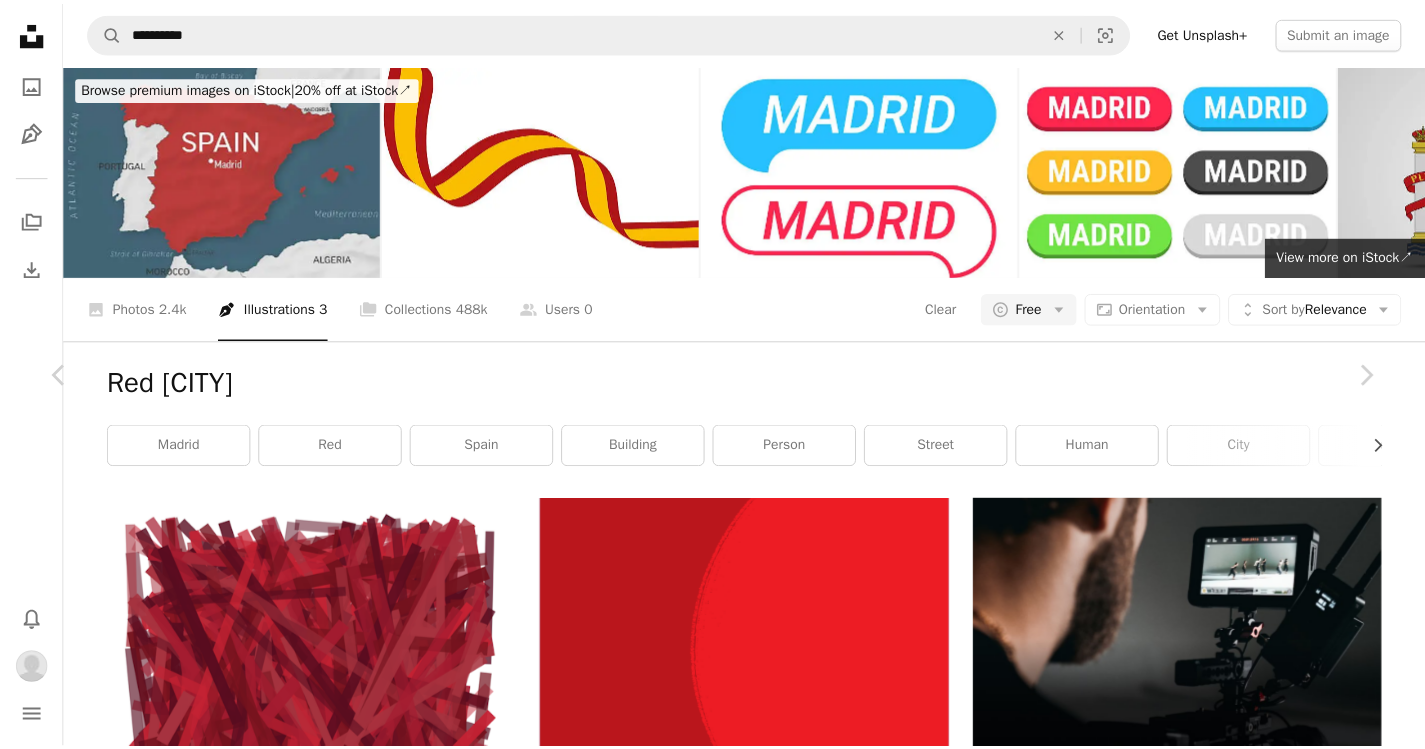 scroll, scrollTop: 8060, scrollLeft: 0, axis: vertical 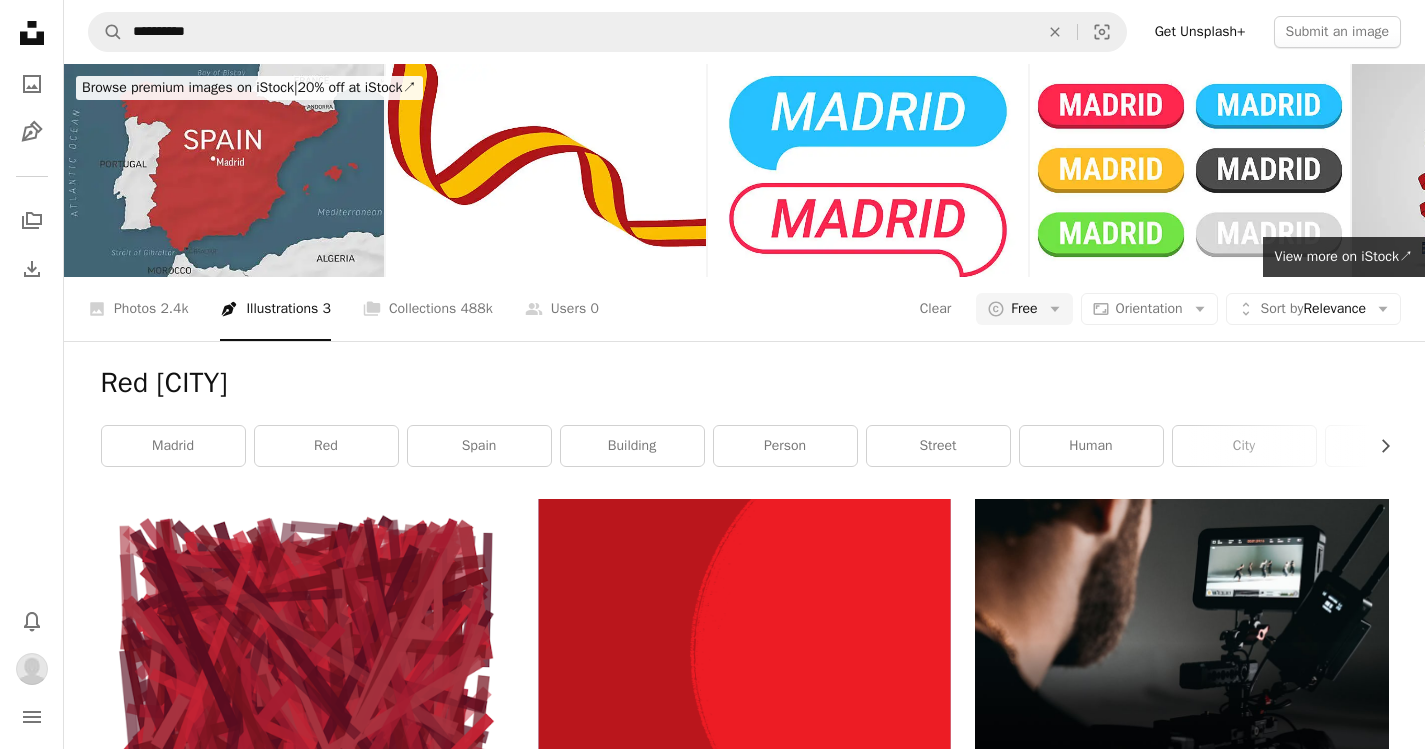 click on "Load more" at bounding box center [745, 6980] 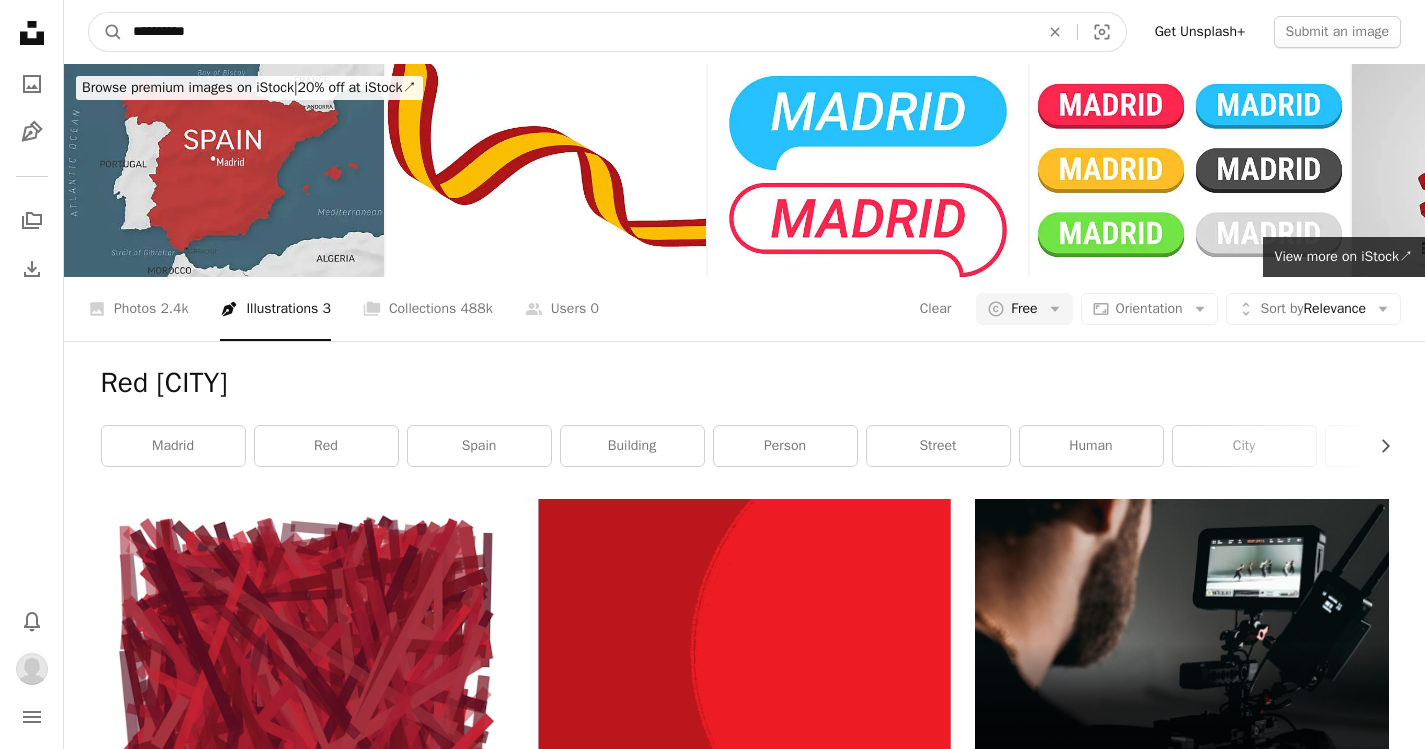 click on "**********" at bounding box center (578, 32) 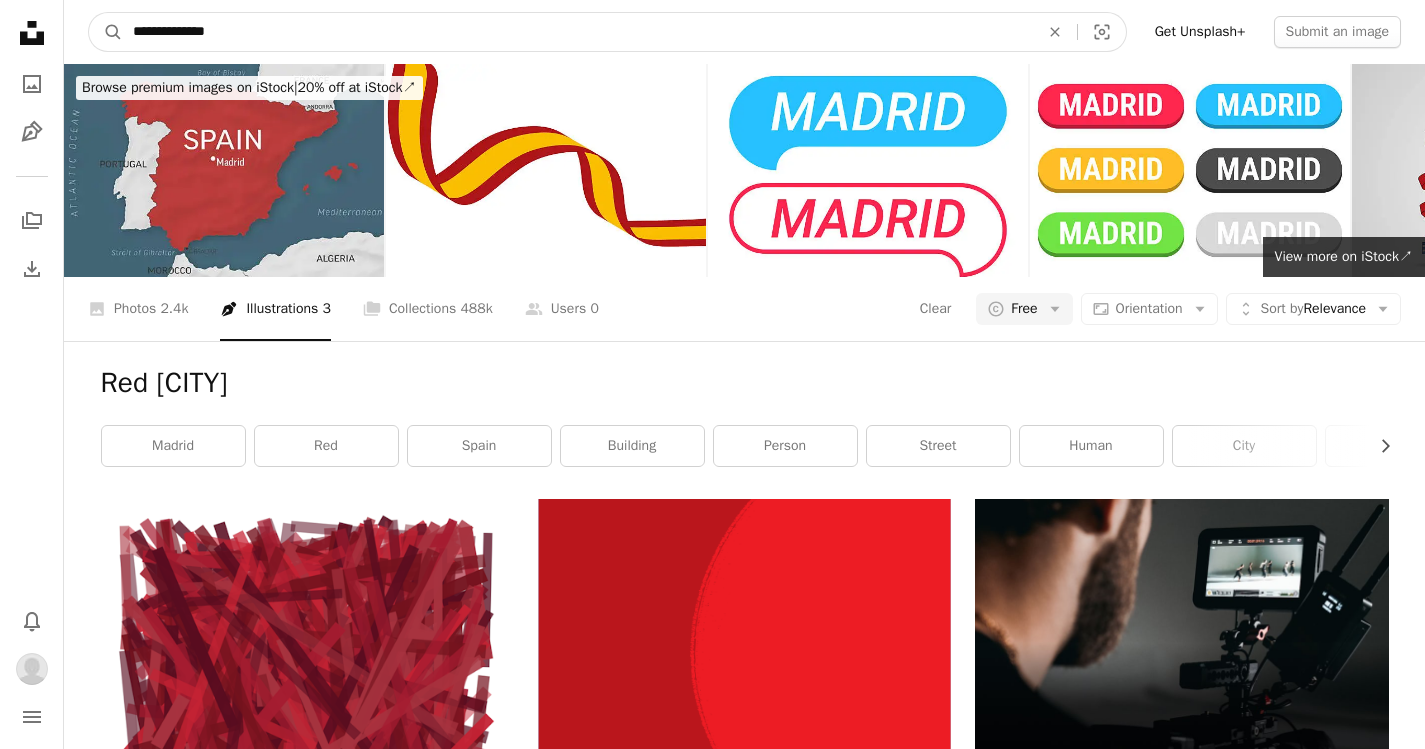 click on "**********" at bounding box center (578, 32) 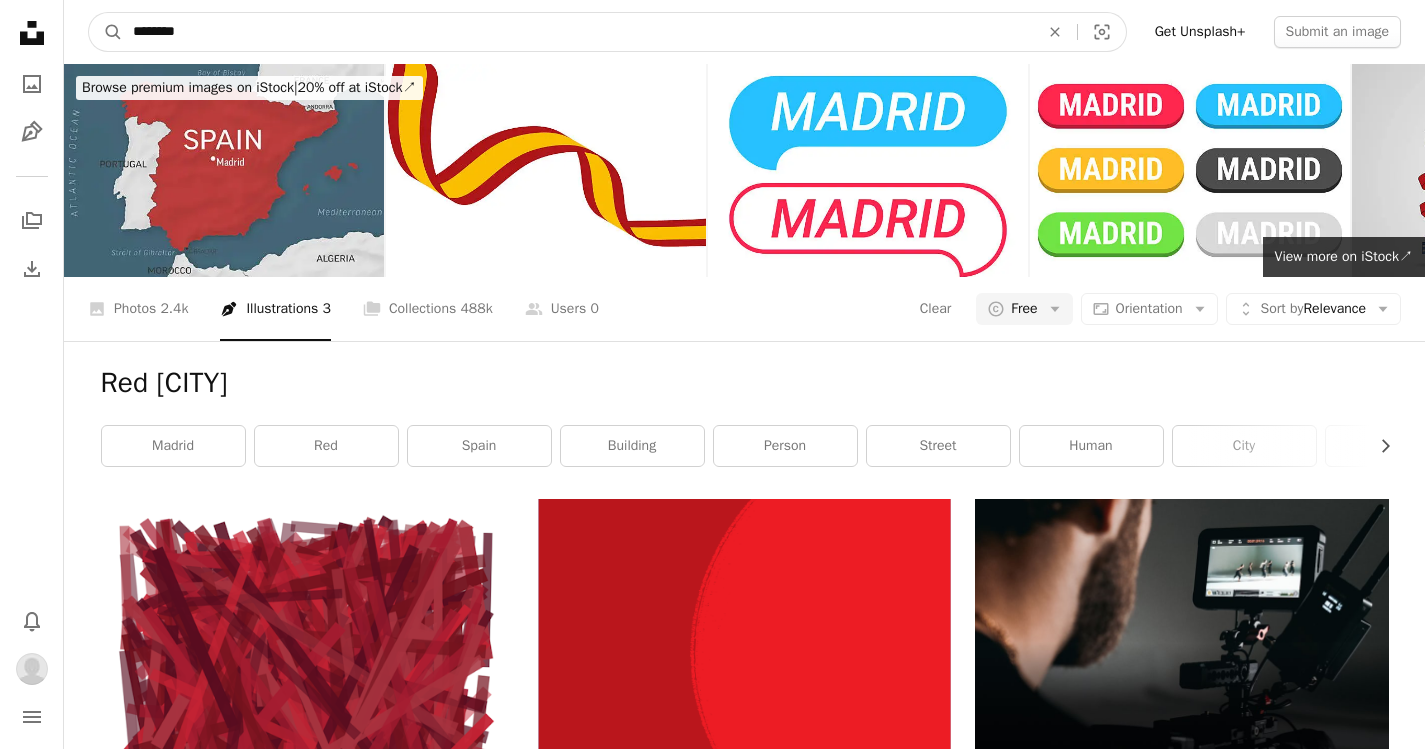 type on "*******" 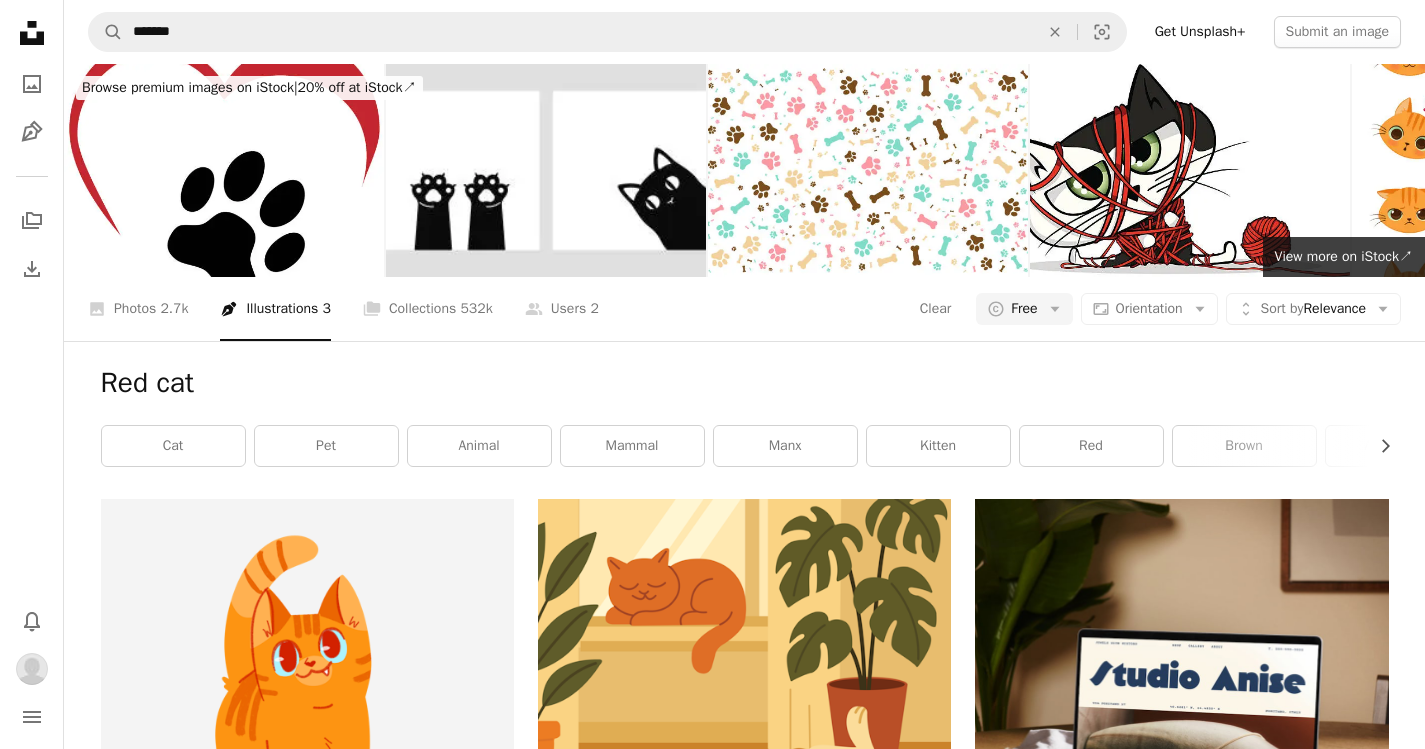 scroll, scrollTop: 14548, scrollLeft: 0, axis: vertical 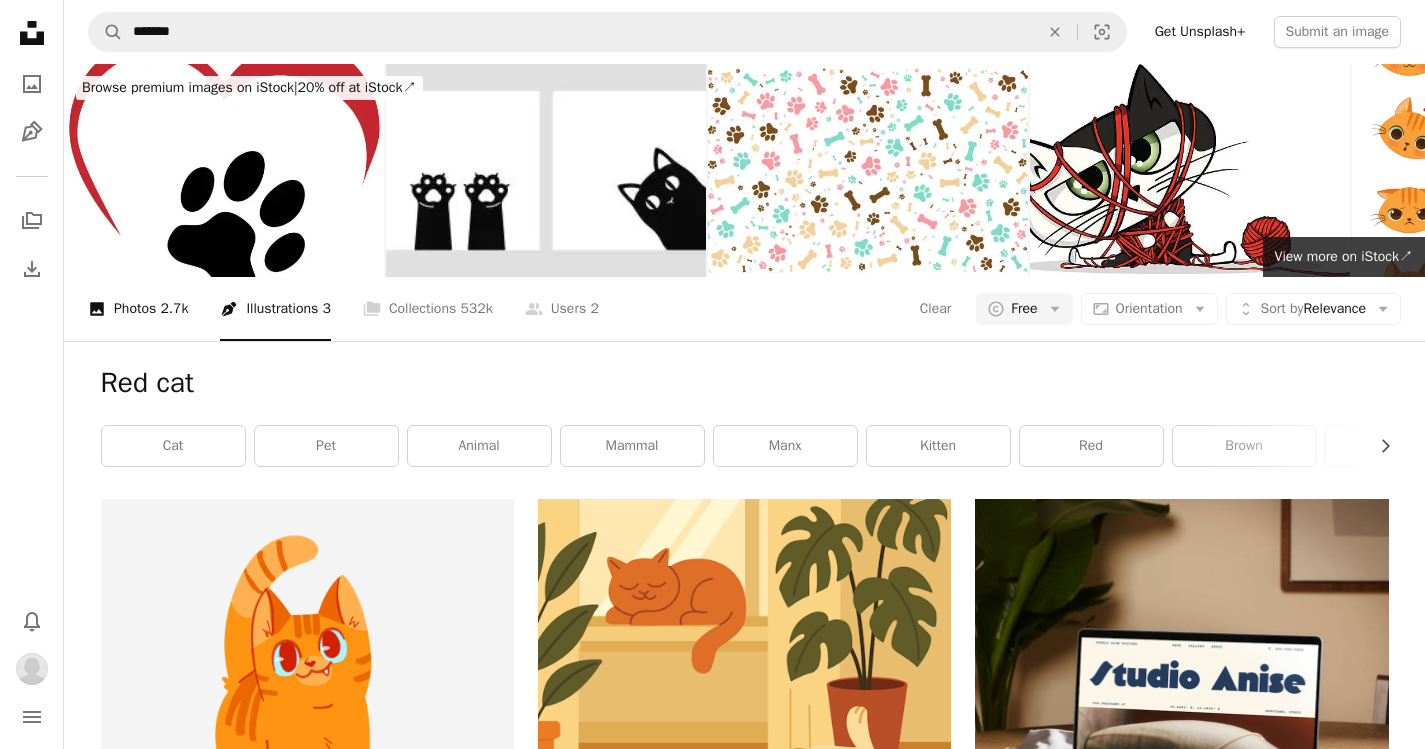 click on "A photo Photos   2.7k" at bounding box center (138, 309) 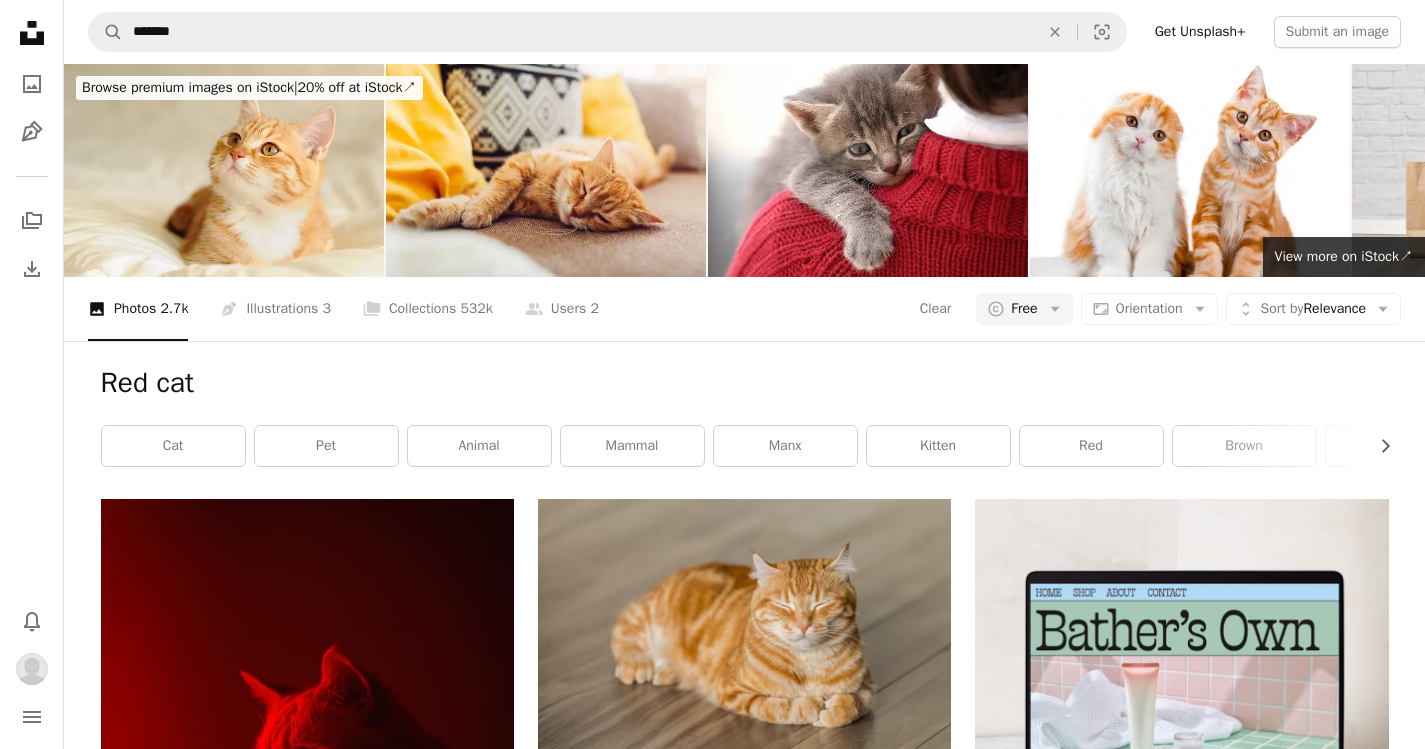 scroll, scrollTop: 3400, scrollLeft: 0, axis: vertical 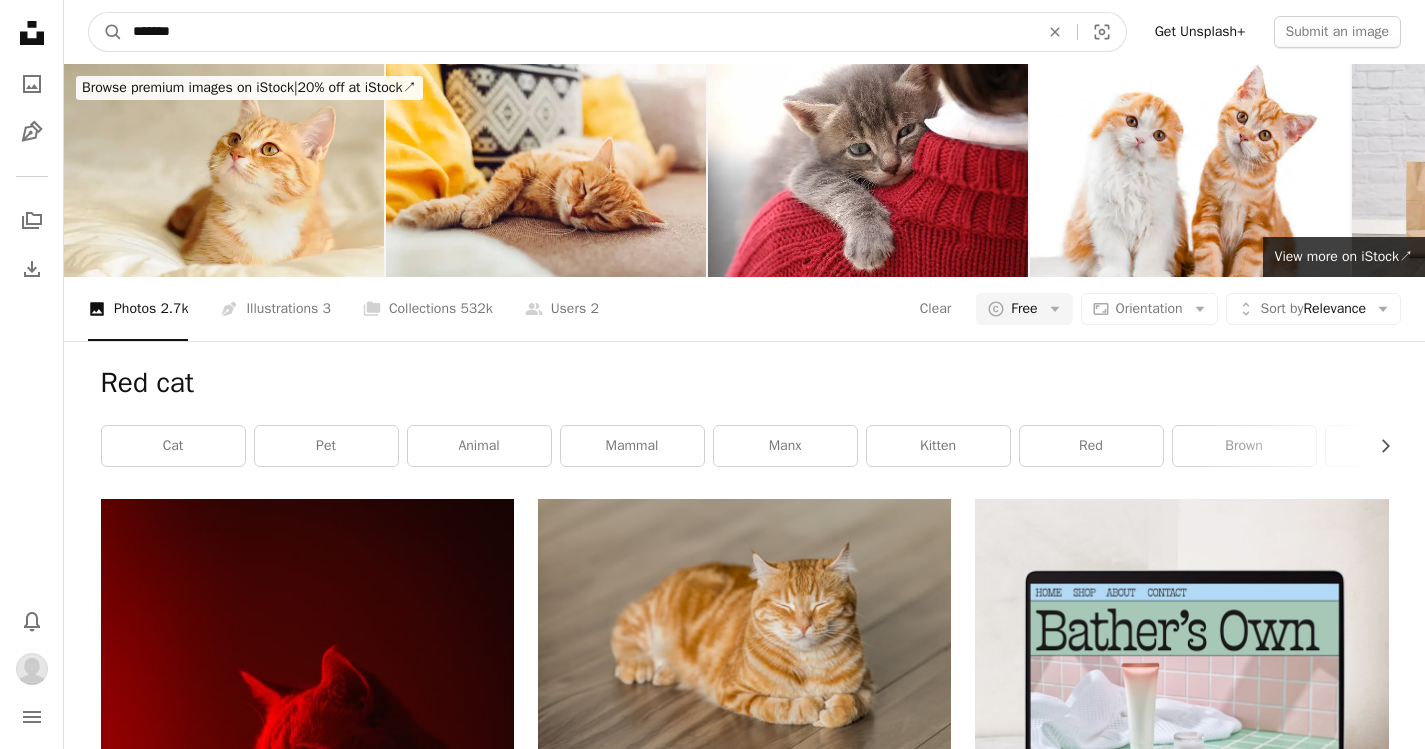 click on "*******" at bounding box center (578, 32) 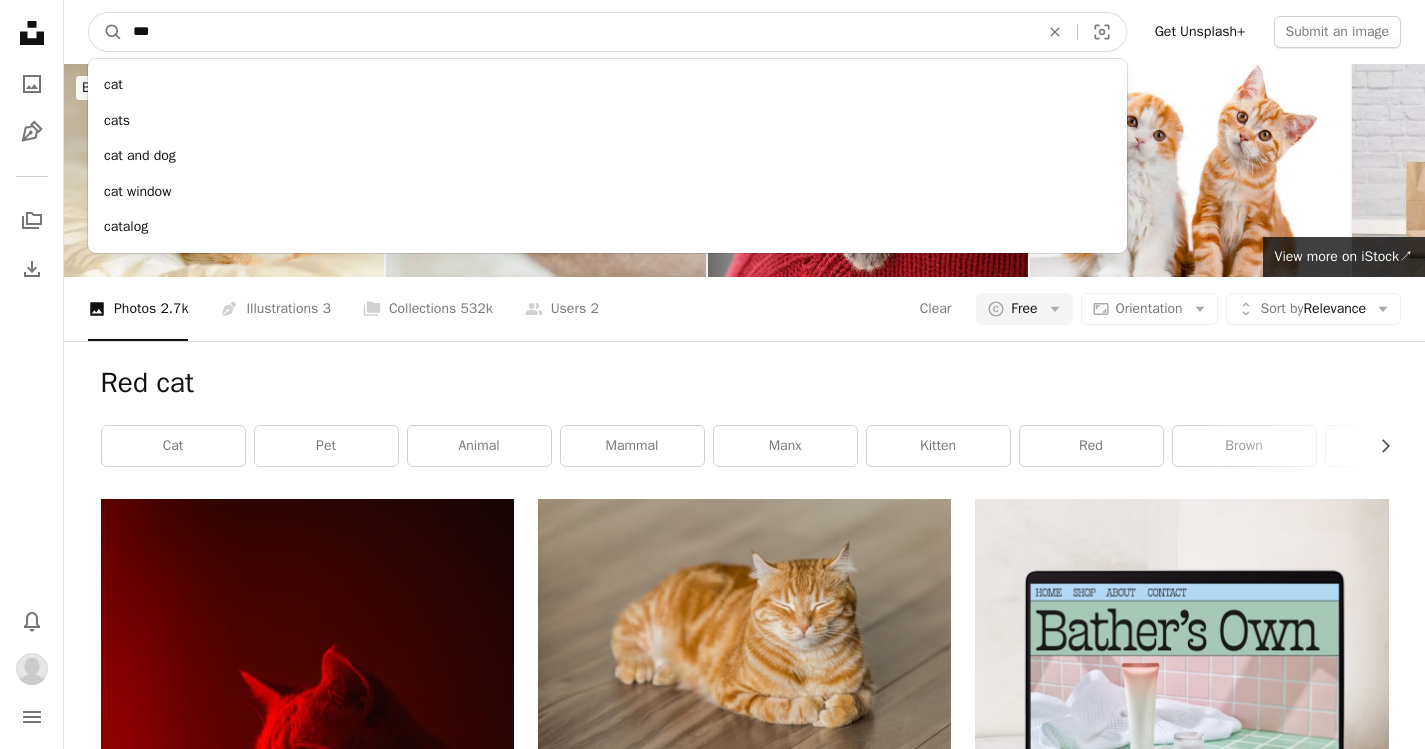 type on "***" 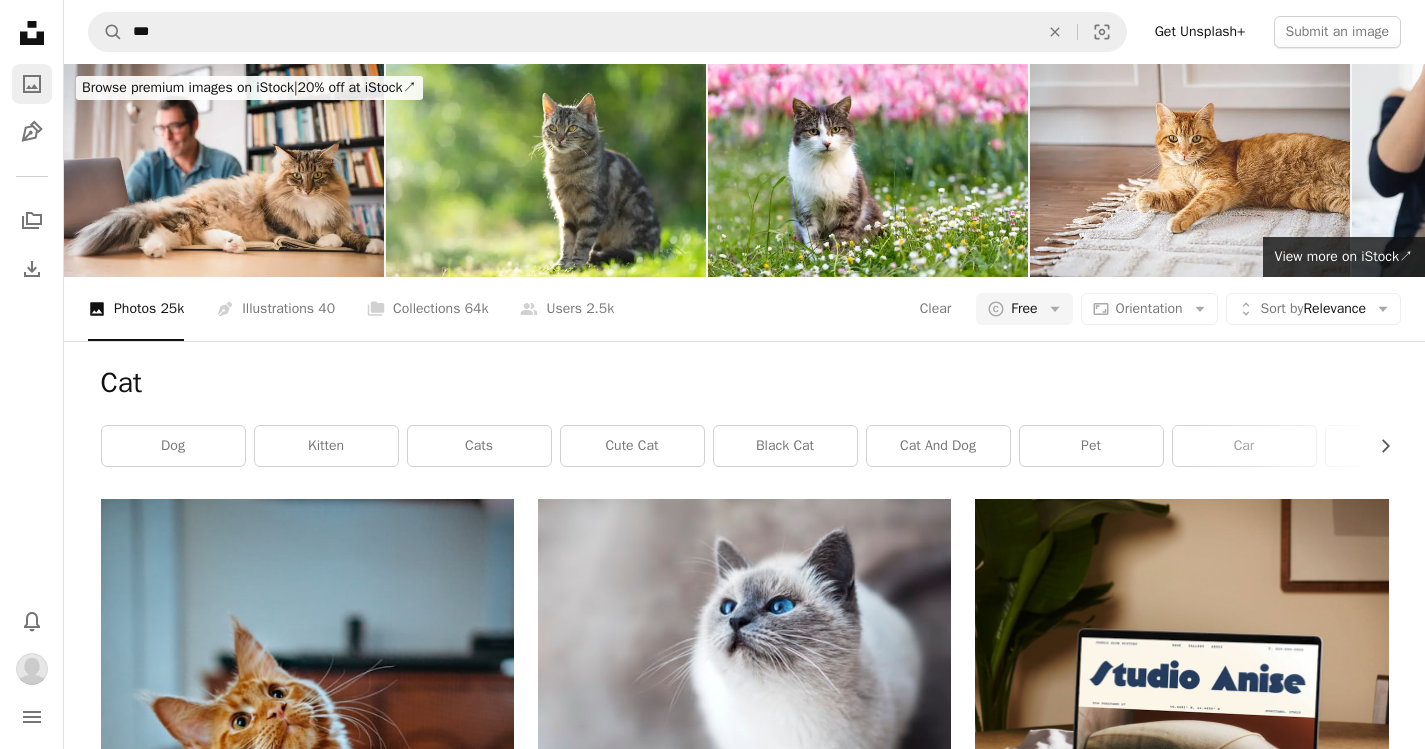 scroll, scrollTop: 3000, scrollLeft: 0, axis: vertical 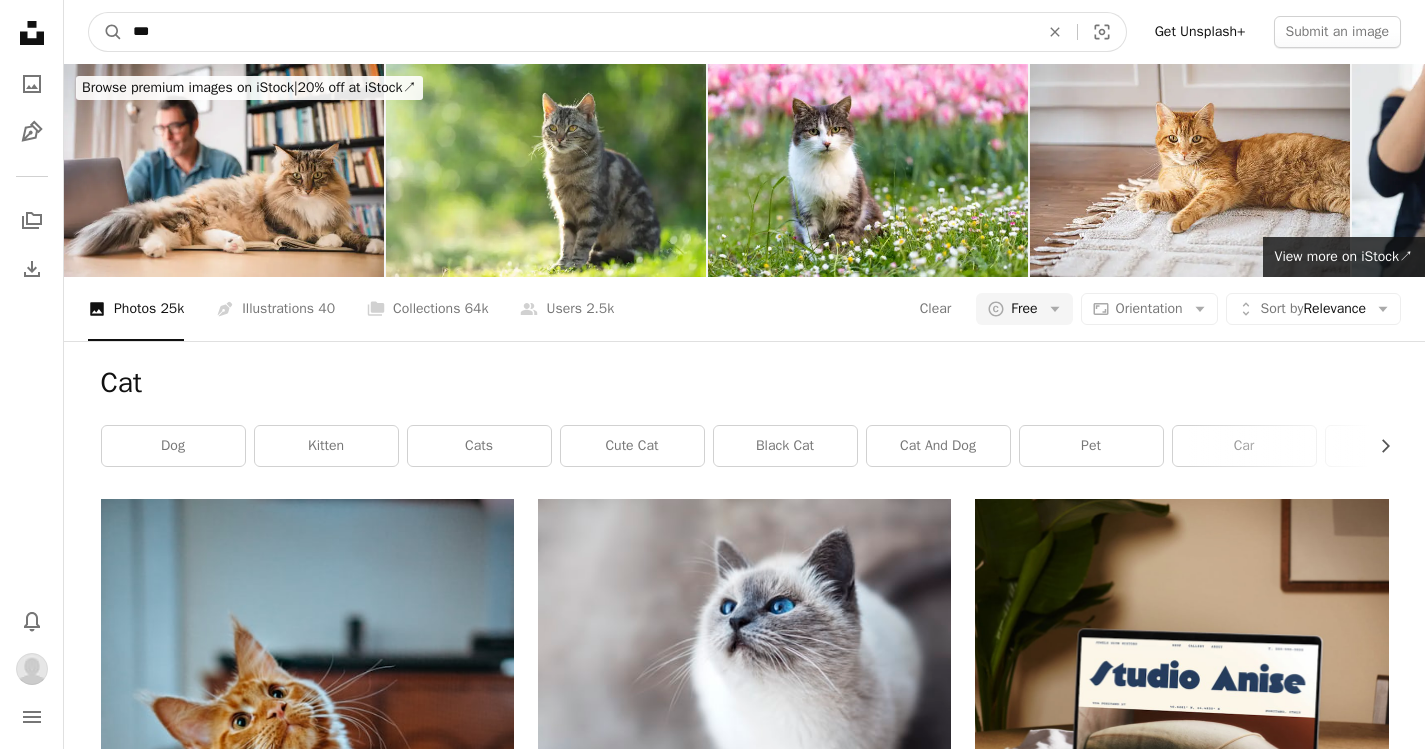 click on "***" at bounding box center (578, 32) 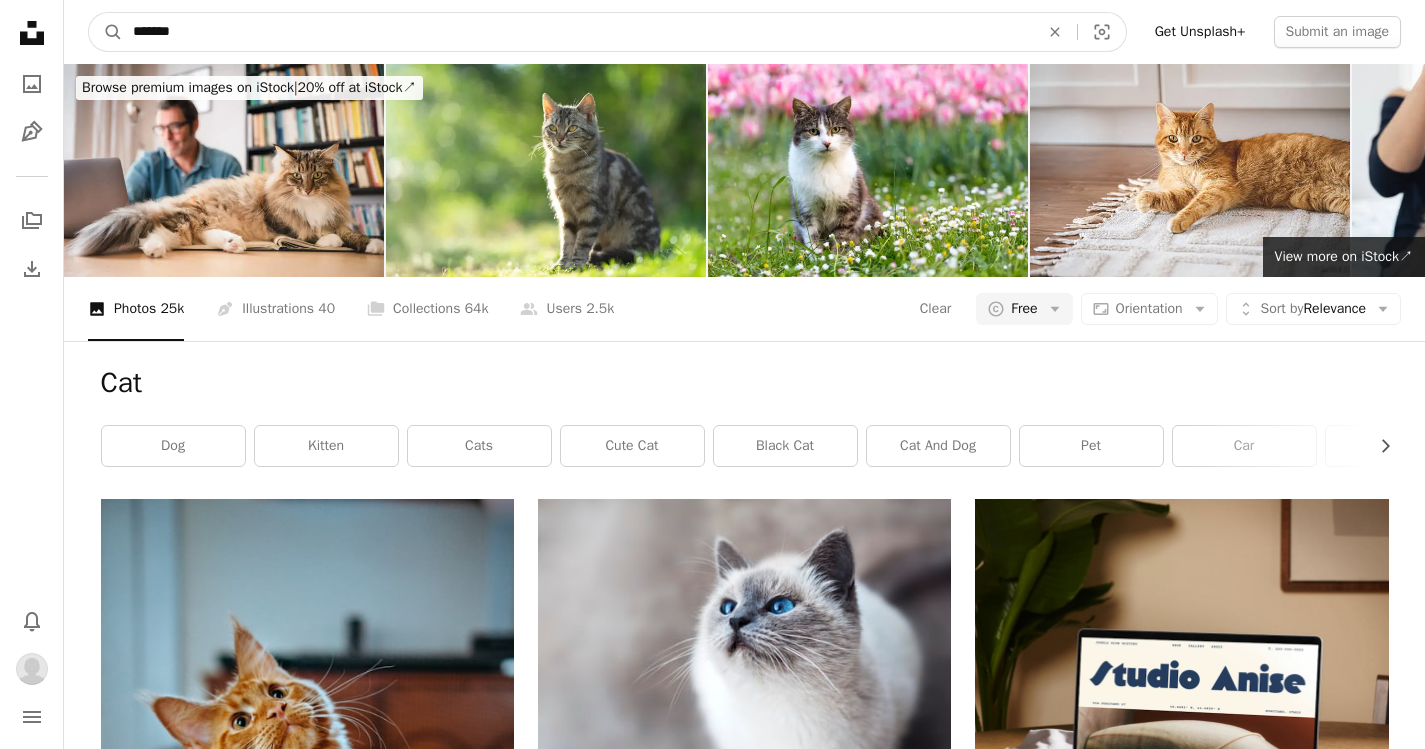 type on "*******" 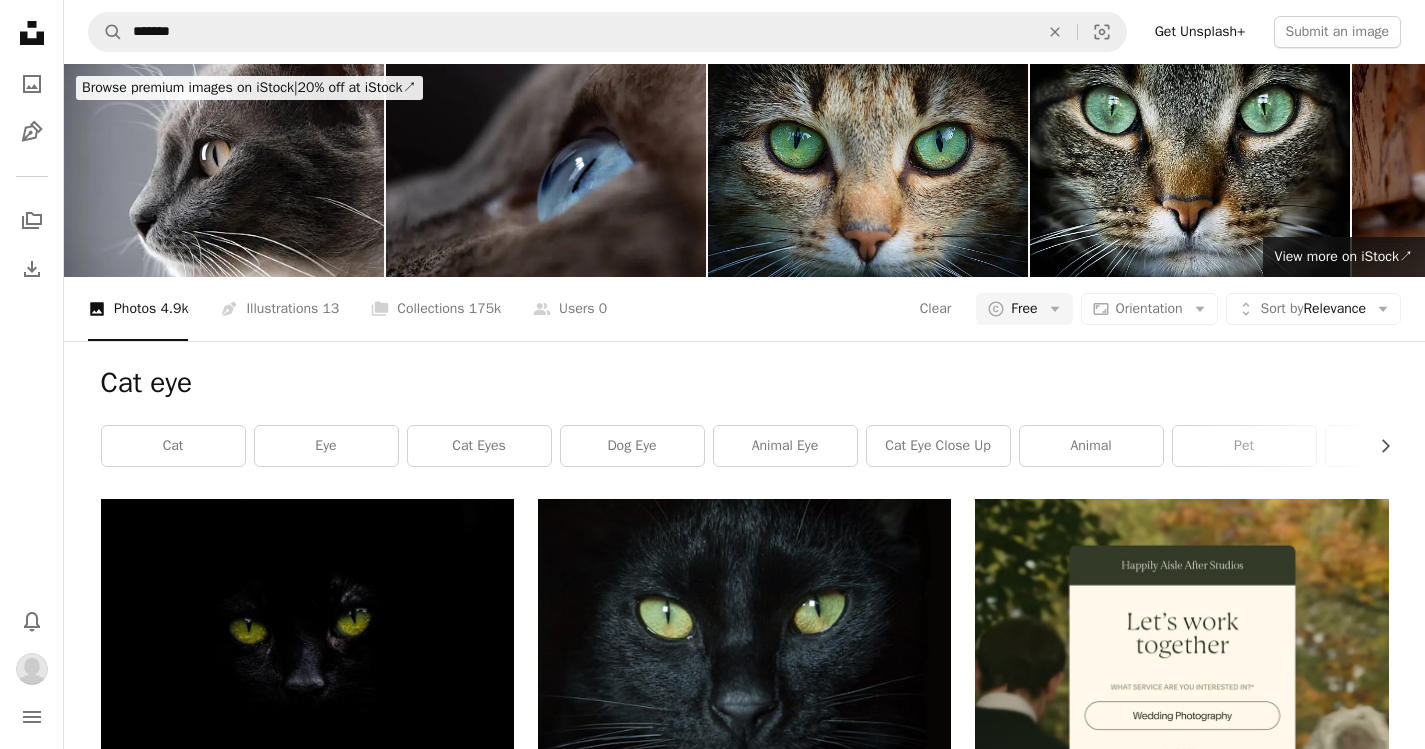 scroll, scrollTop: 2300, scrollLeft: 0, axis: vertical 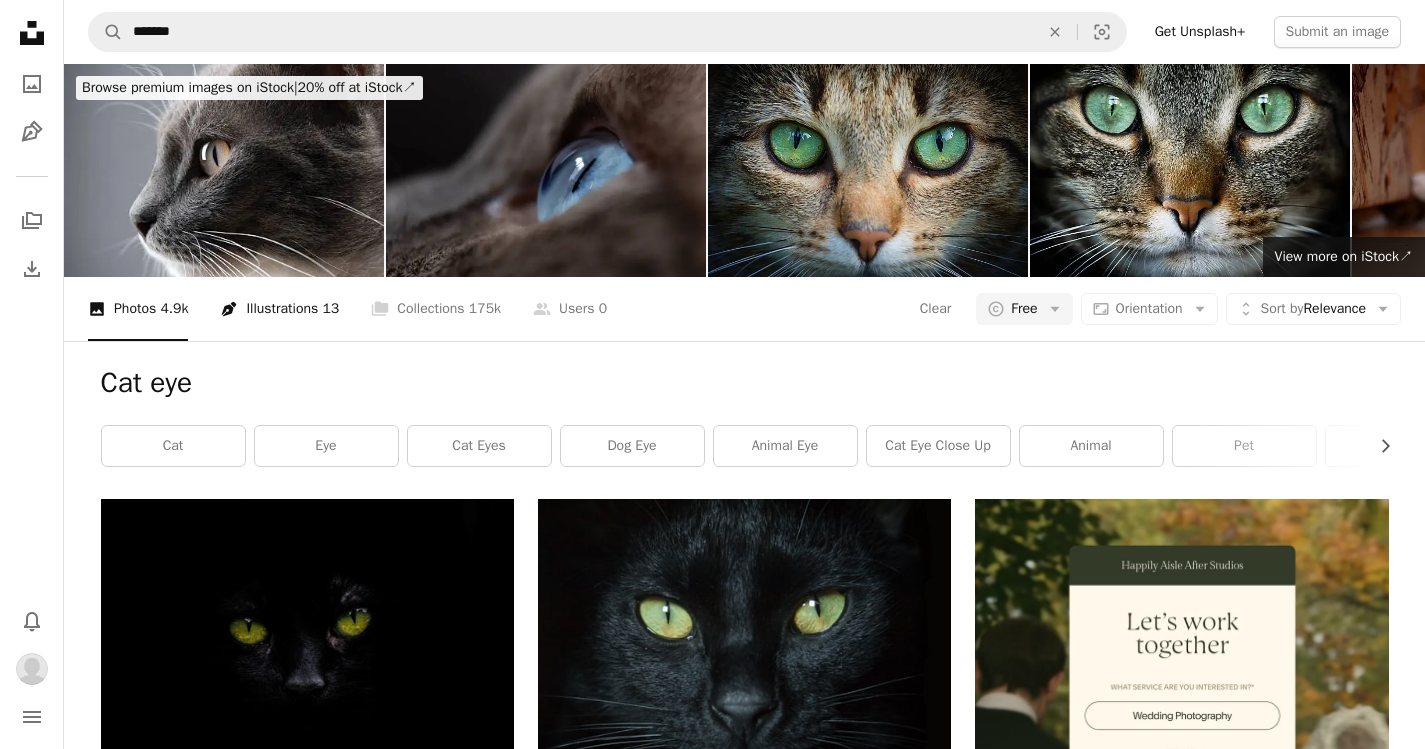 click on "Pen Tool Illustrations   13" at bounding box center (279, 309) 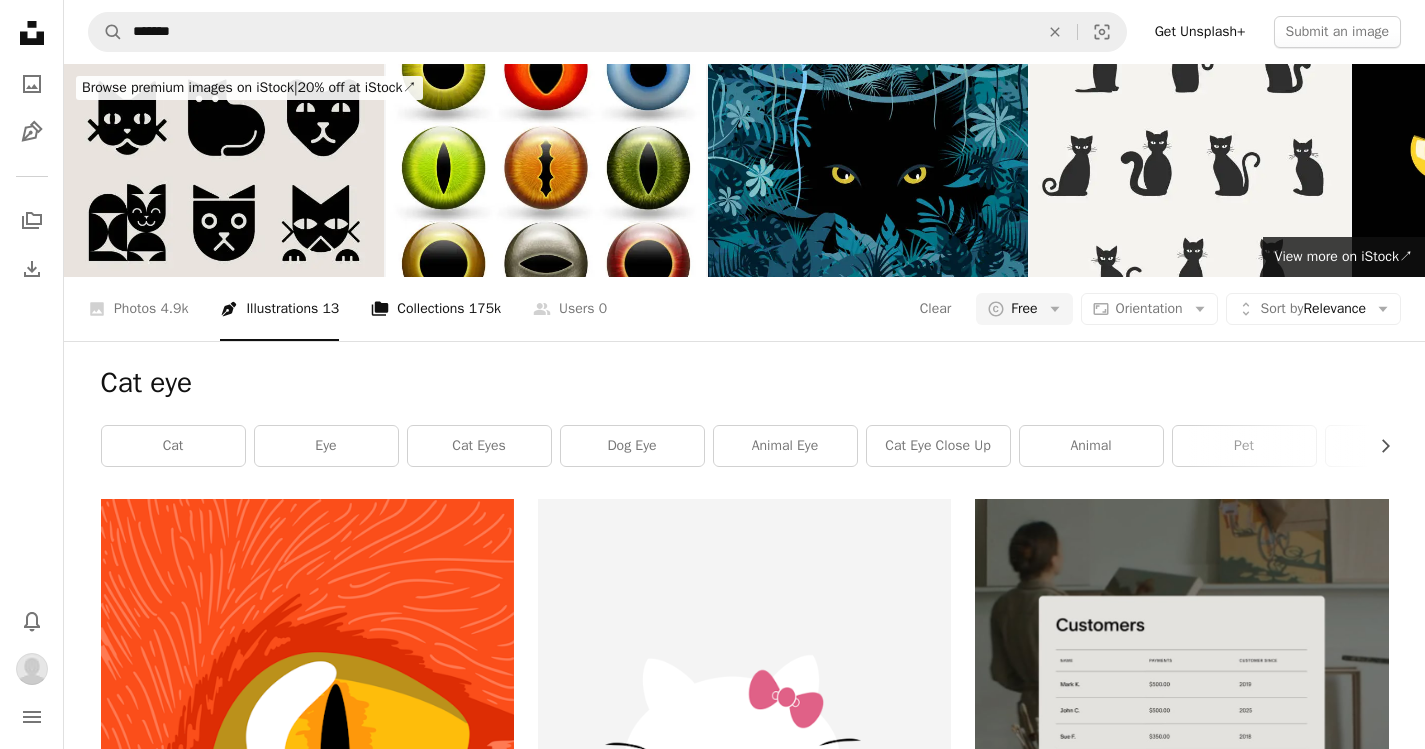scroll, scrollTop: 3067, scrollLeft: 0, axis: vertical 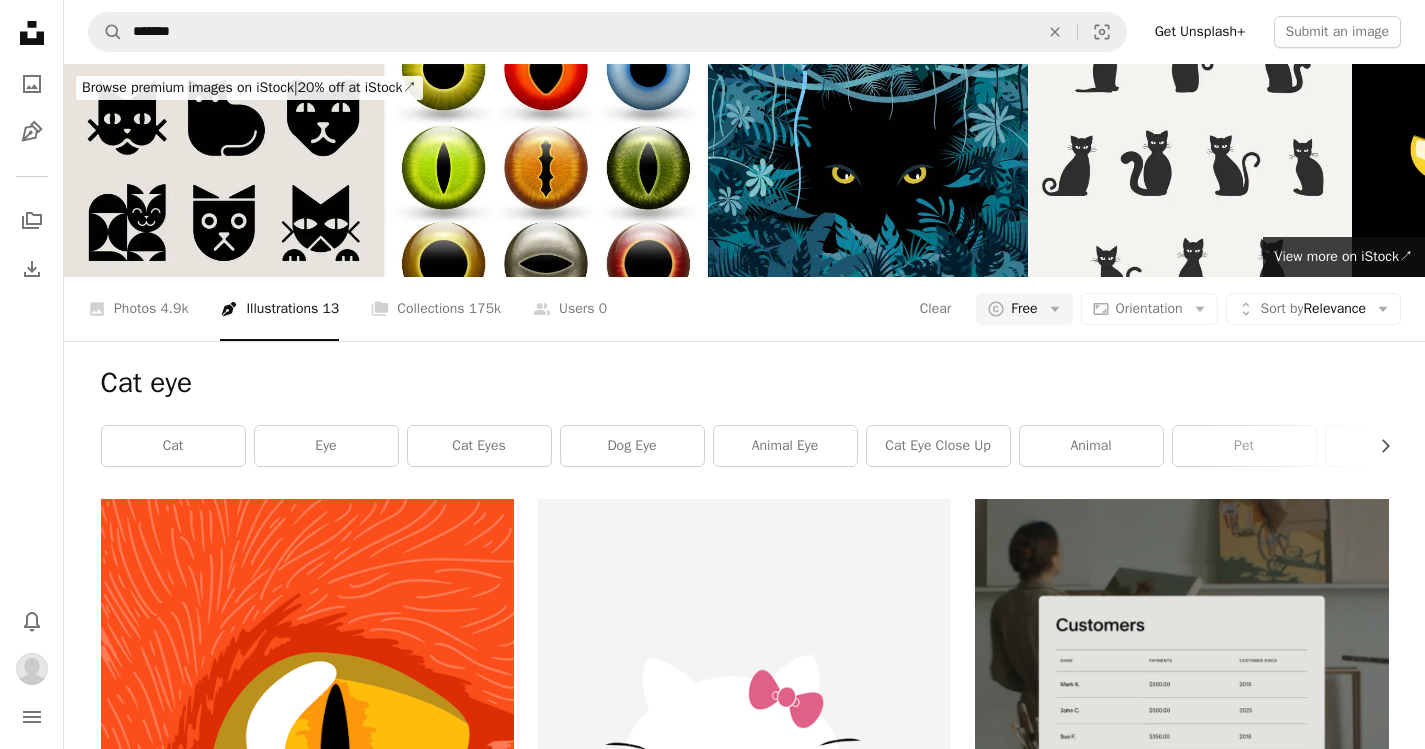 click on "Load more" at bounding box center [745, 4002] 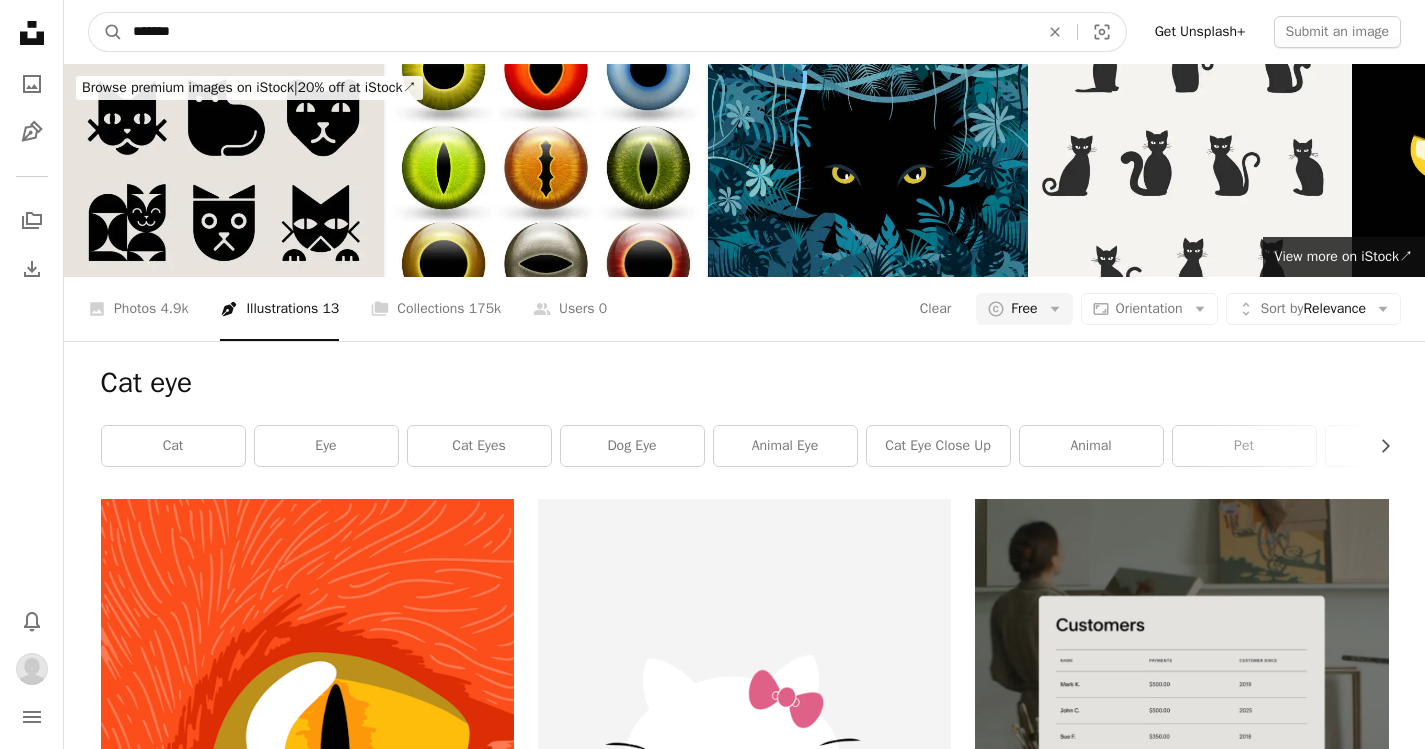 scroll, scrollTop: 34220, scrollLeft: 0, axis: vertical 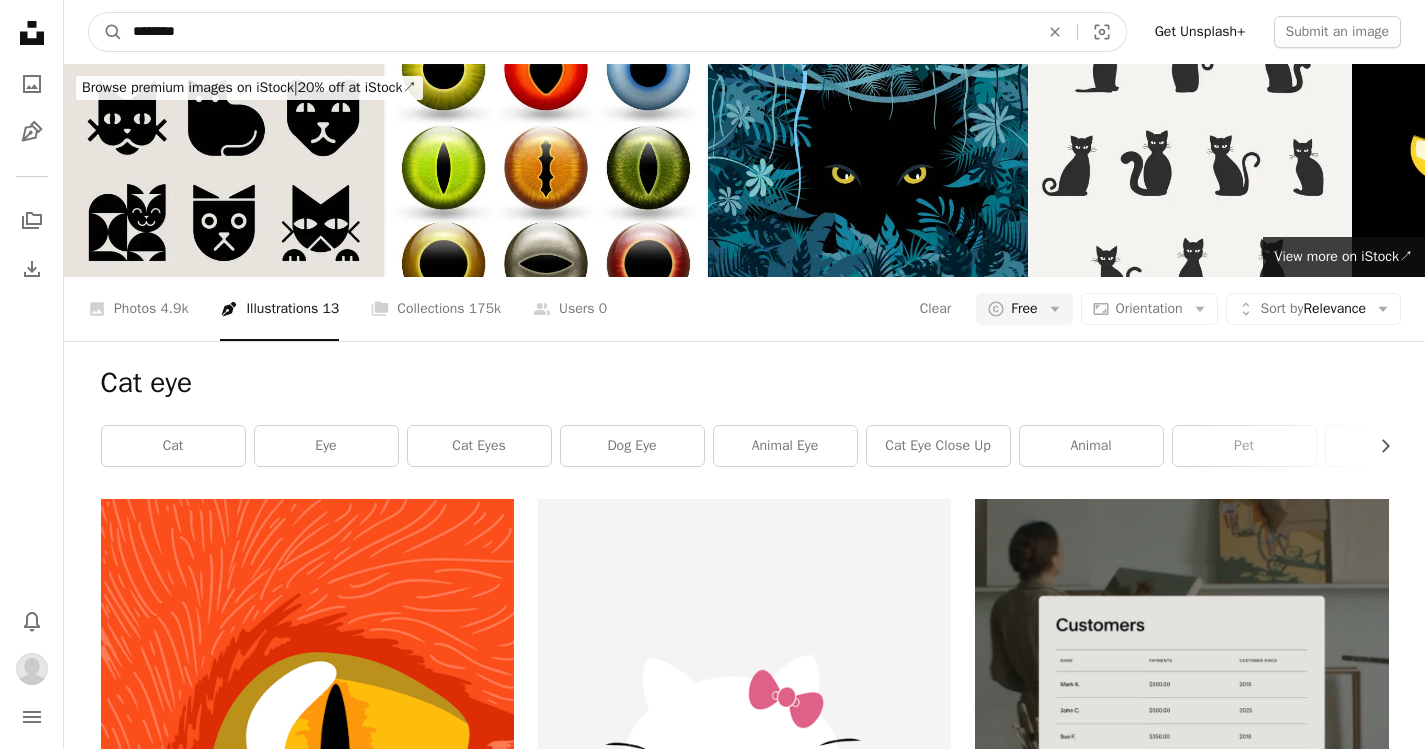 type on "********" 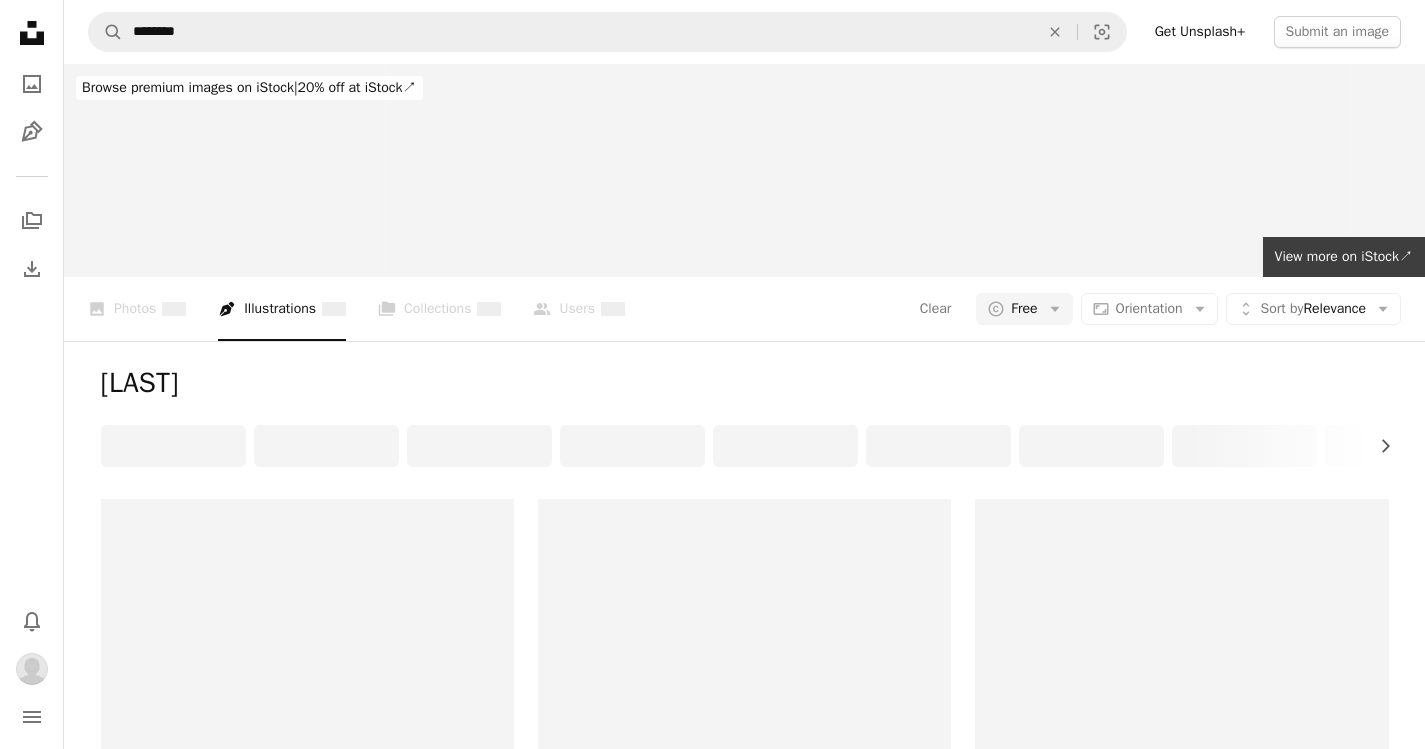 scroll, scrollTop: 0, scrollLeft: 0, axis: both 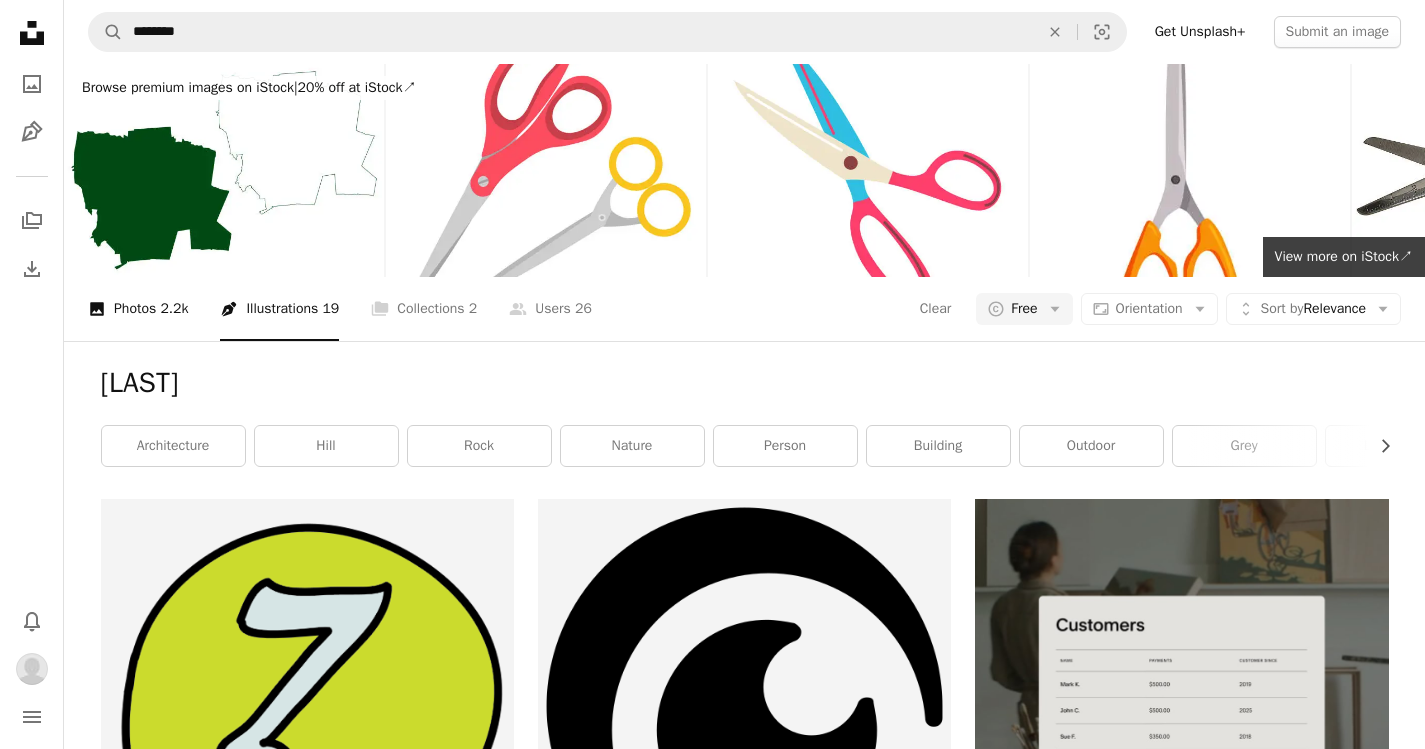 click on "A photo Photos   2.2k" at bounding box center [138, 309] 